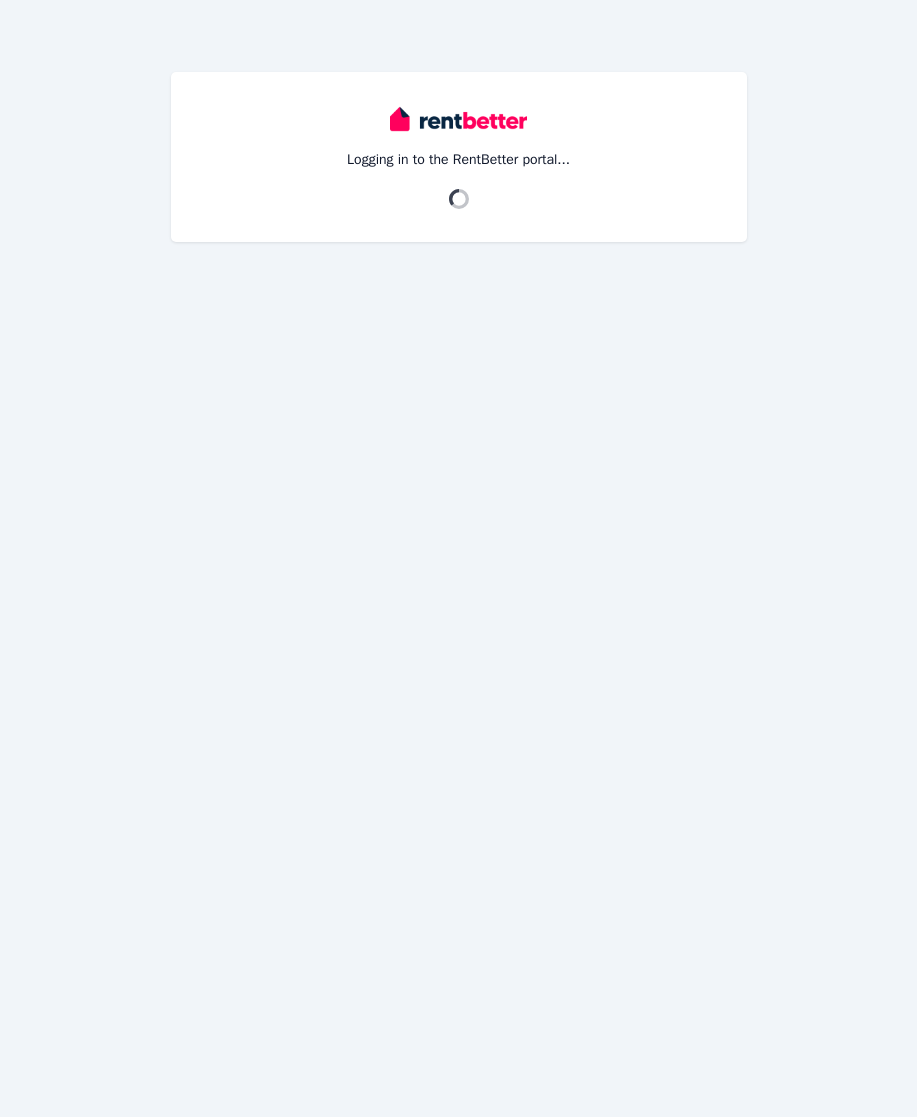 scroll, scrollTop: 0, scrollLeft: 0, axis: both 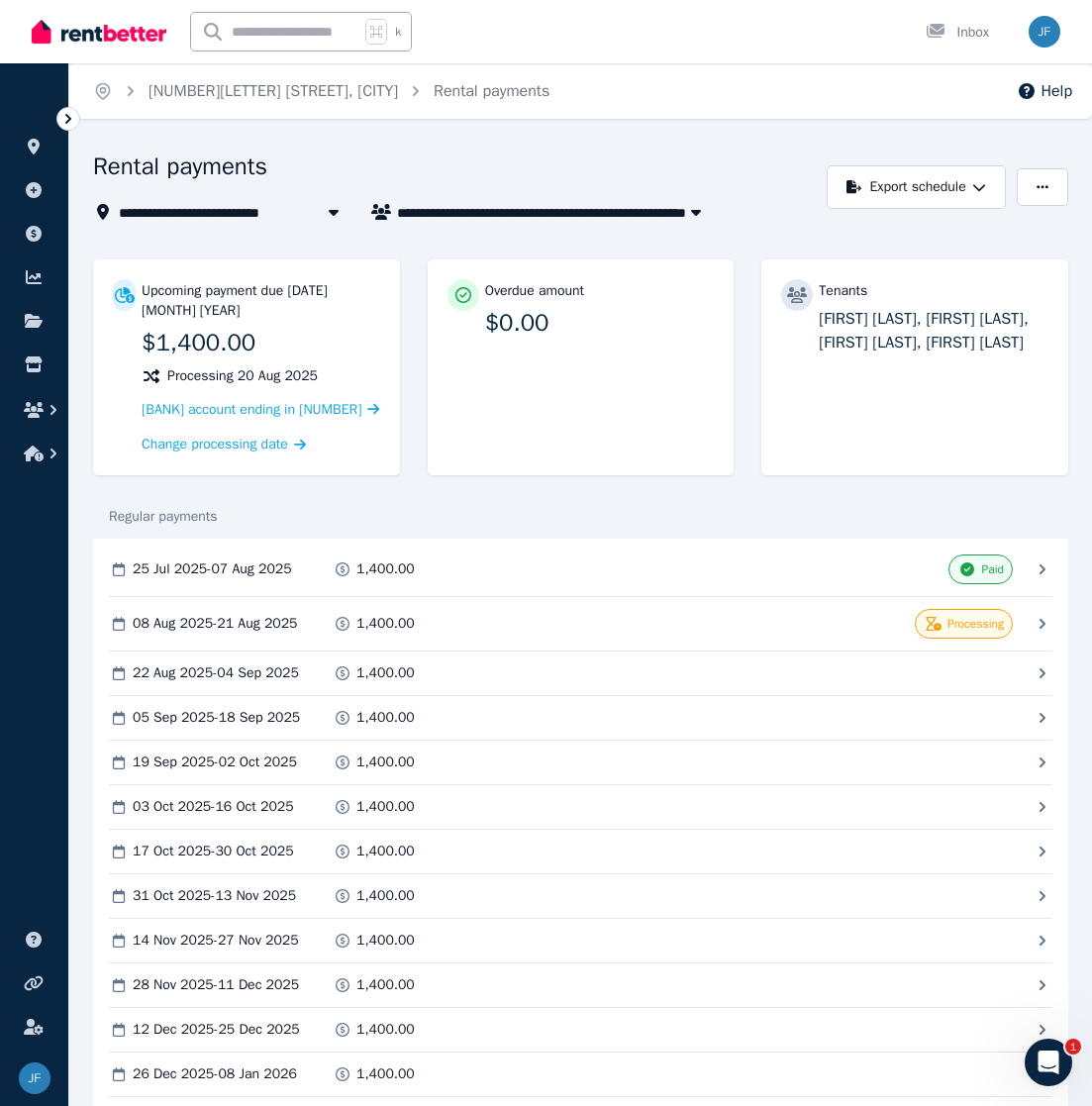 click on "Rental payments" at bounding box center (454, 169) 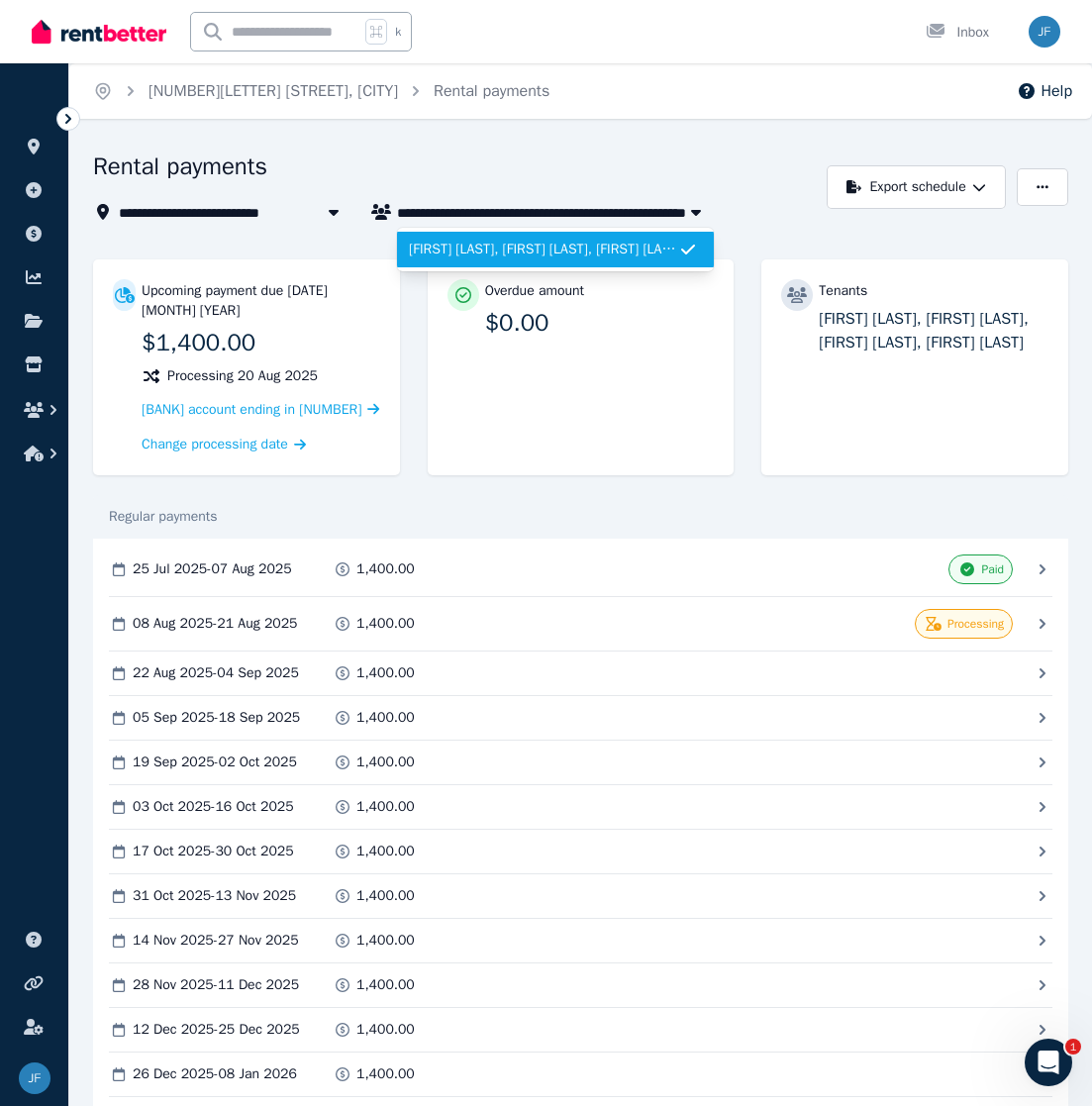 click on "[FIRST] [LAST], [FIRST] [LAST], [FIRST] [LAST], and [FIRST] [LAST]" at bounding box center [544, 250] 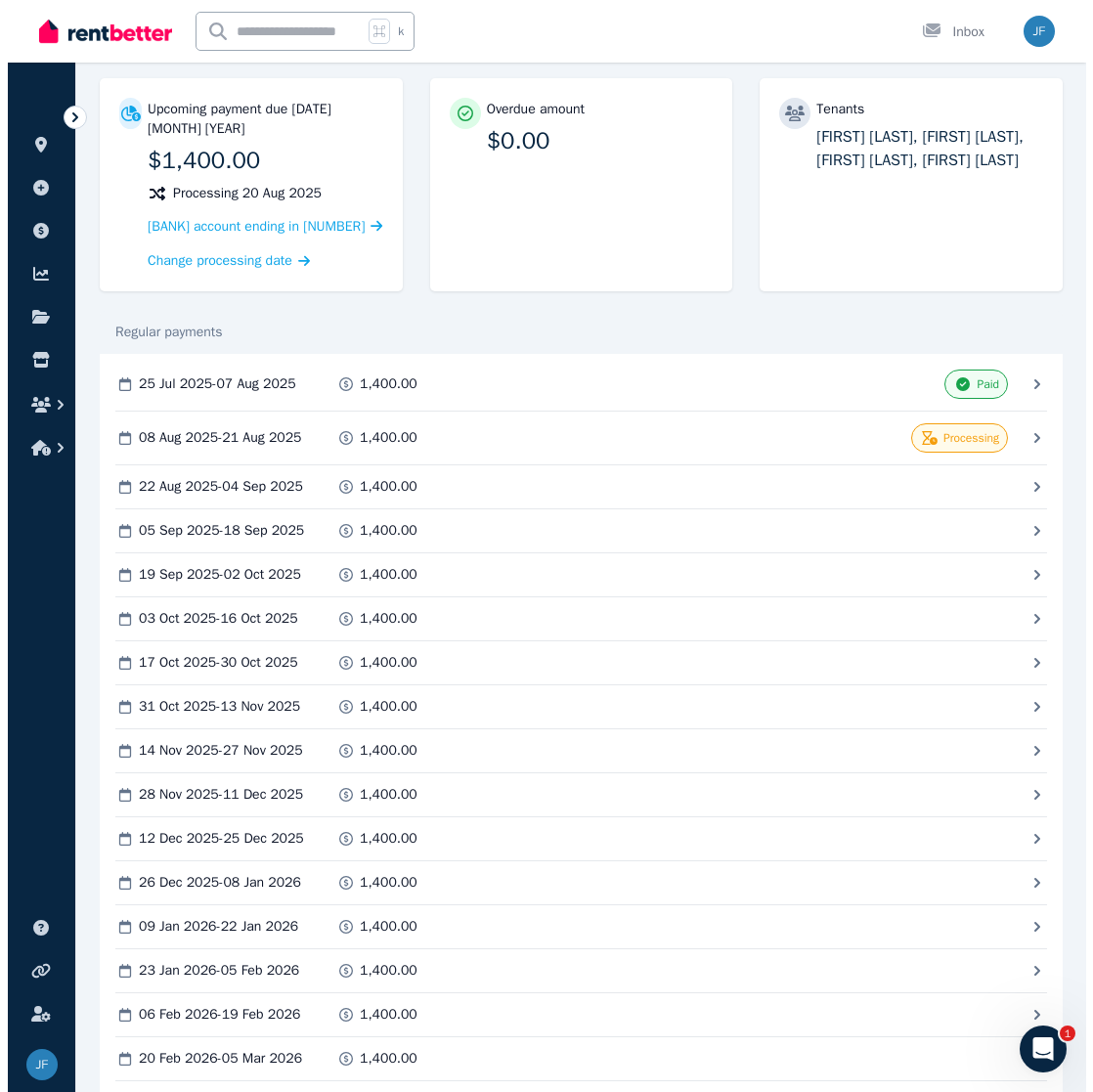scroll, scrollTop: 0, scrollLeft: 0, axis: both 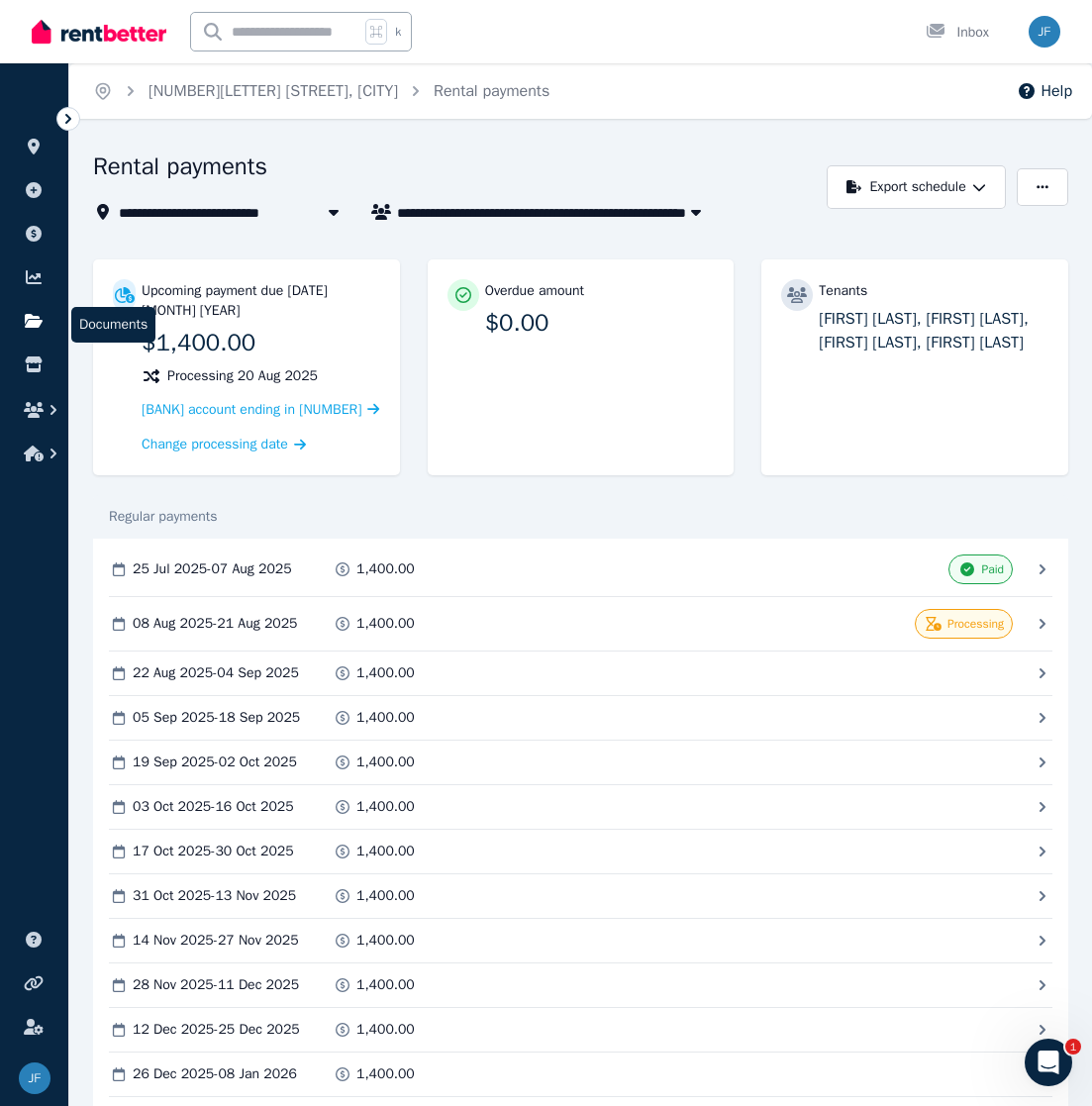 click at bounding box center [34, 321] 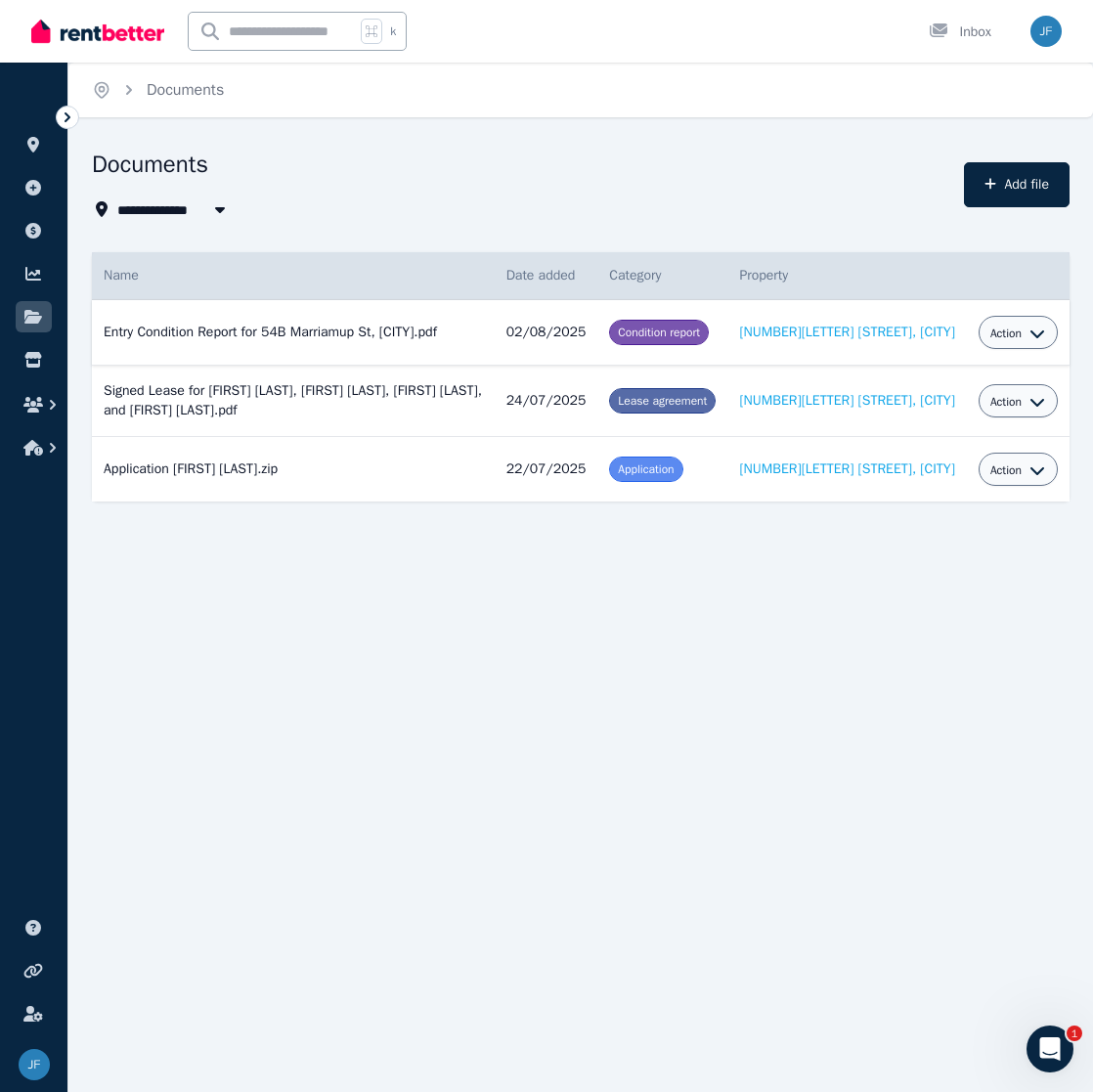 click on "Action" at bounding box center [1006, 333] 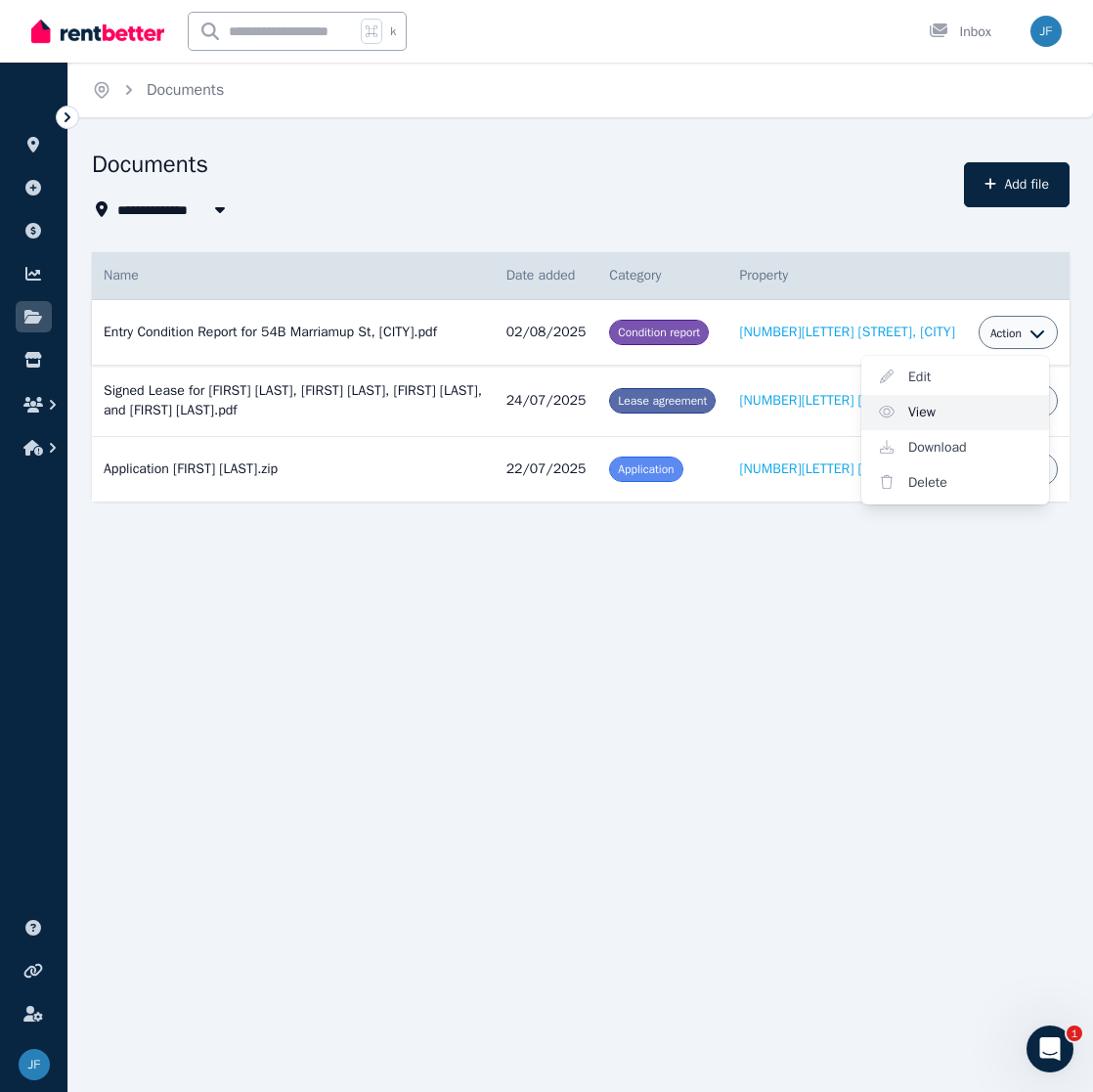click on "View" at bounding box center (955, 413) 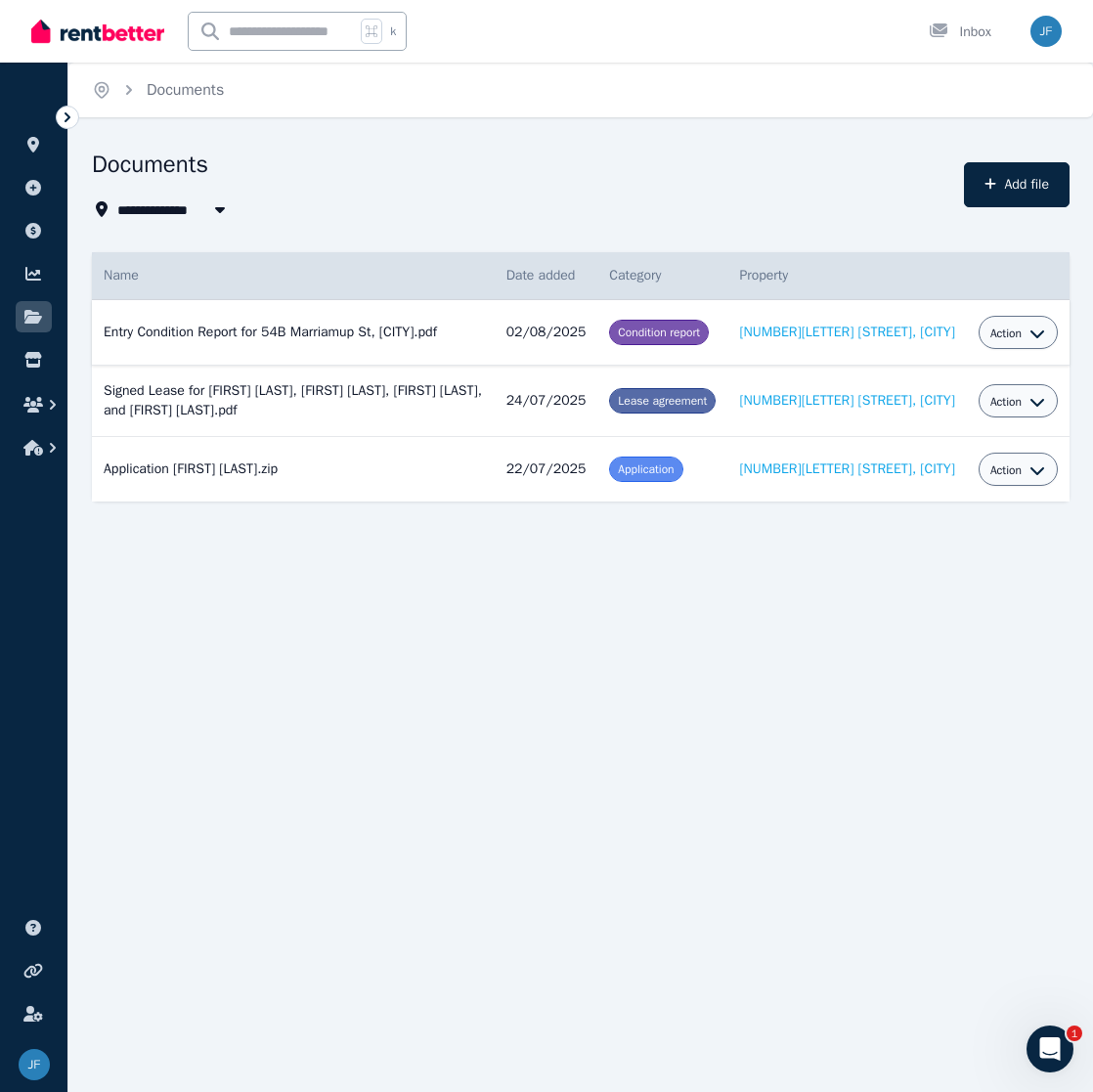 click on "Name Details Date added Category Property Entry Condition Report for 54B Marriamup St, [CITY].pdf Date added: [DATE]/[MONTH]/[YEAR] Category: Condition report Property: 54B Marriamup St, [CITY] [DATE]/[MONTH]/[YEAR] Condition report 54B Marriamup St, [CITY] Action Signed Lease for [FIRST] [LAST], [FIRST] [LAST], [FIRST] [LAST], and [FIRST] [LAST].pdf Date added: [DATE]/[MONTH]/[YEAR] Category: Lease agreement Property: 54B Marriamup St, [CITY] [DATE]/[MONTH]/[YEAR] Lease agreement 54B Marriamup St, [CITY] Action Application [FIRST] [LAST].zip Date added: [DATE]/[MONTH]/[YEAR] Category: Application Property: 54B Marriamup St, [CITY] [DATE]/[MONTH]/[YEAR] Application 54B Marriamup St, [CITY] Action" at bounding box center [581, 394] 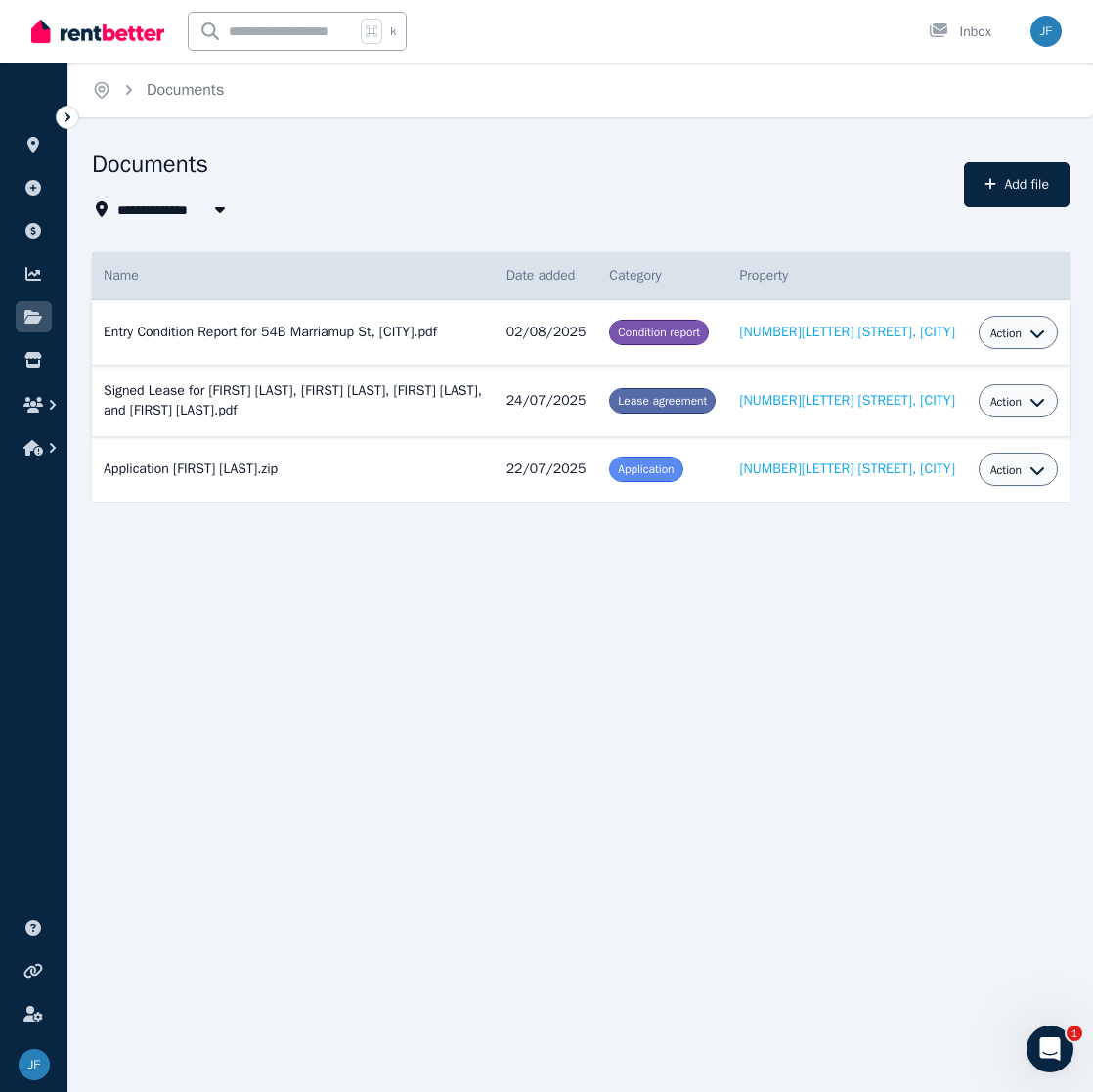 click on "Signed Lease for [FIRST] [LAST], [FIRST] [LAST], [FIRST] [LAST], and [FIRST] [LAST].pdf Date added: [DATE]/[MONTH]/[YEAR] Category: Lease agreement Property: 54B Marriamup St, [CITY]" at bounding box center (293, 401) 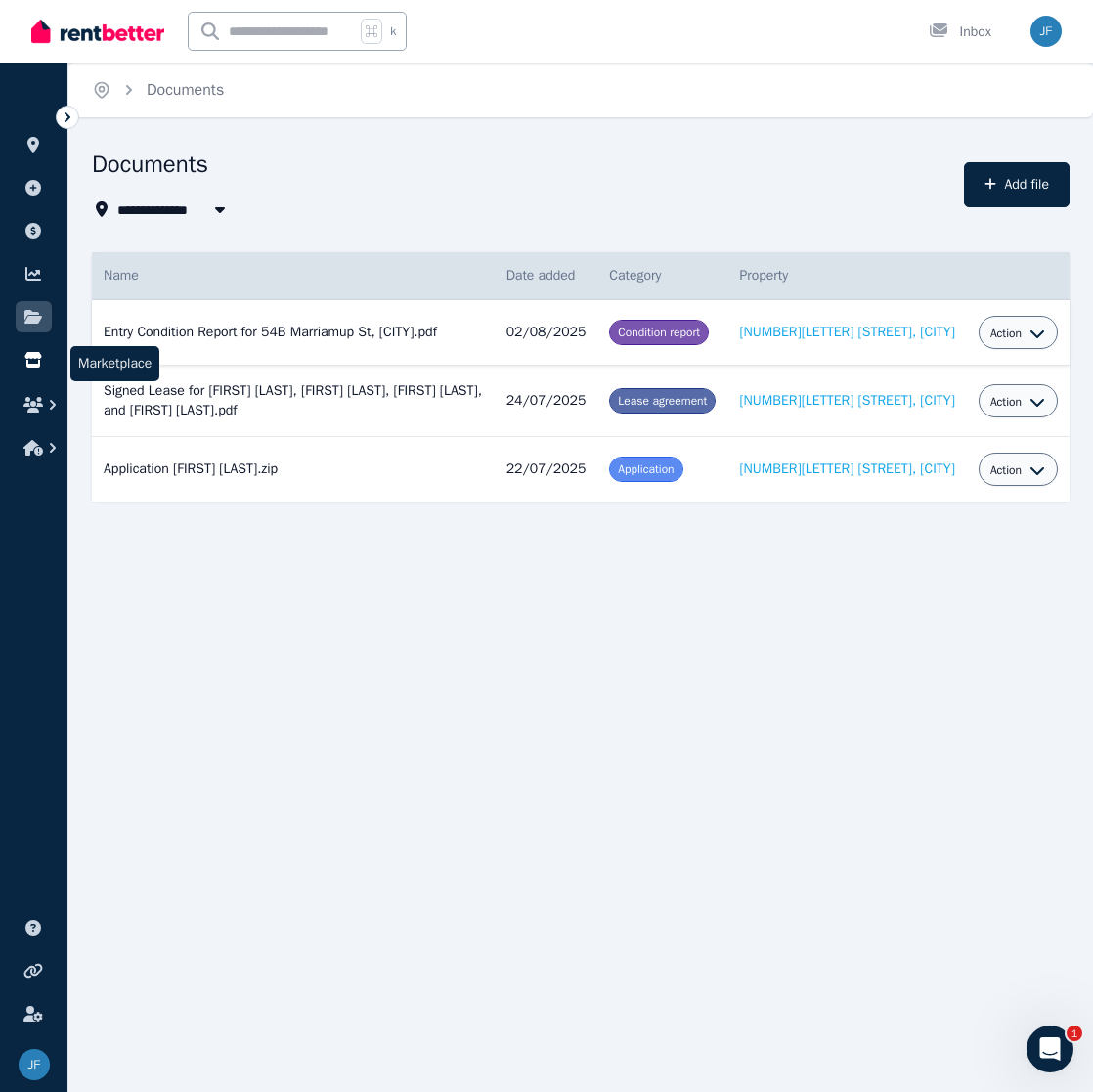 click at bounding box center [33, 360] 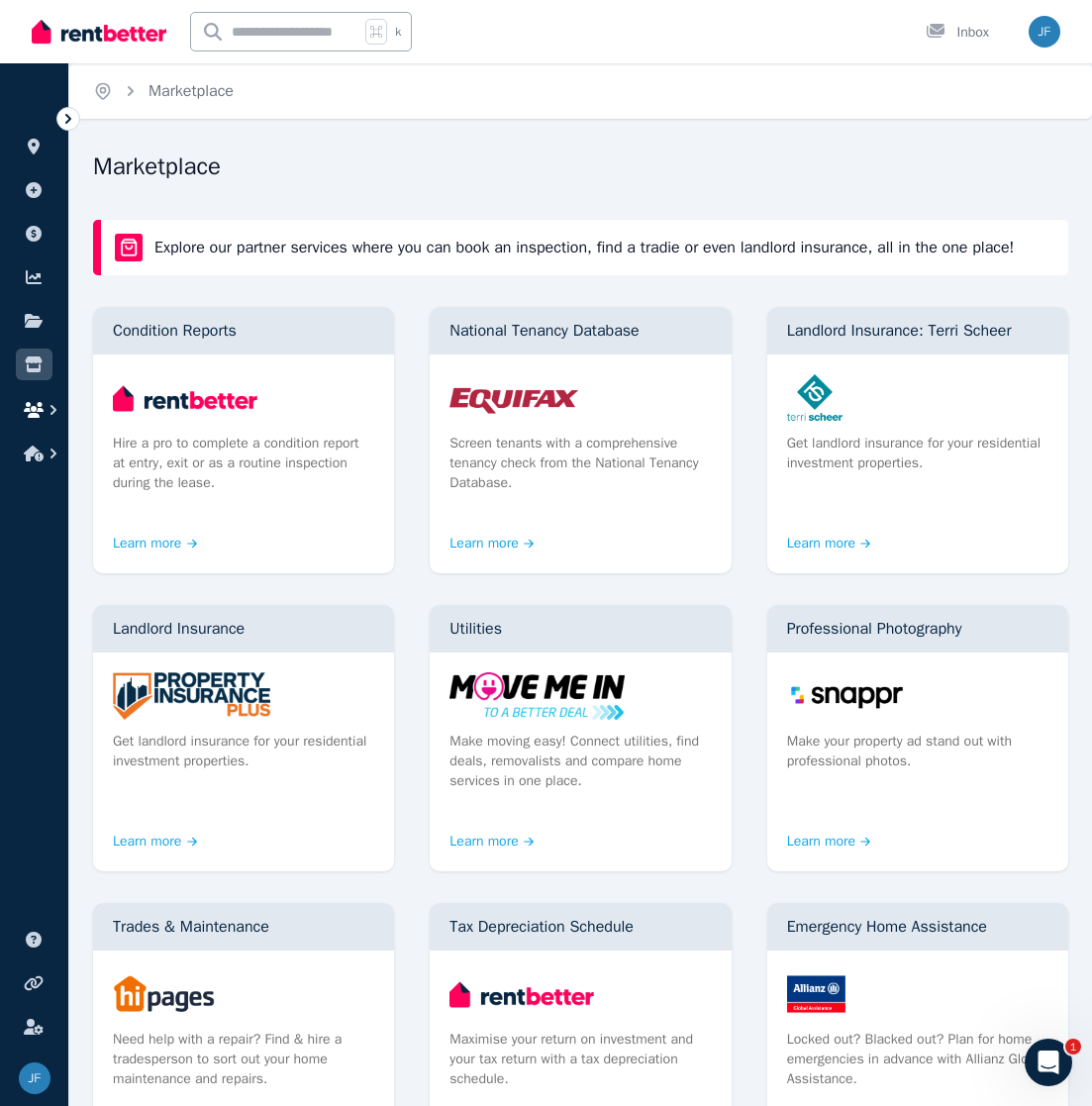 click 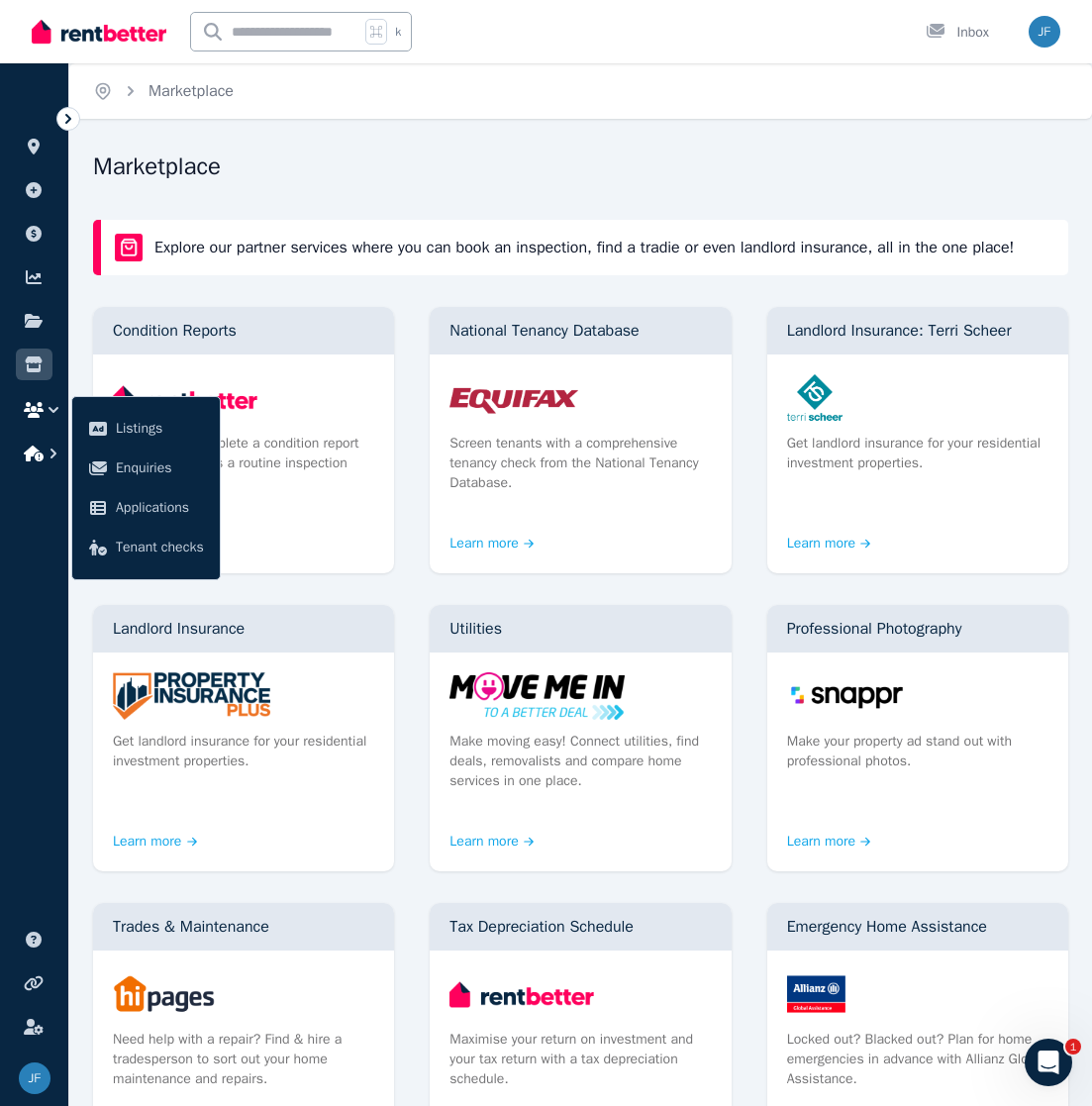 click 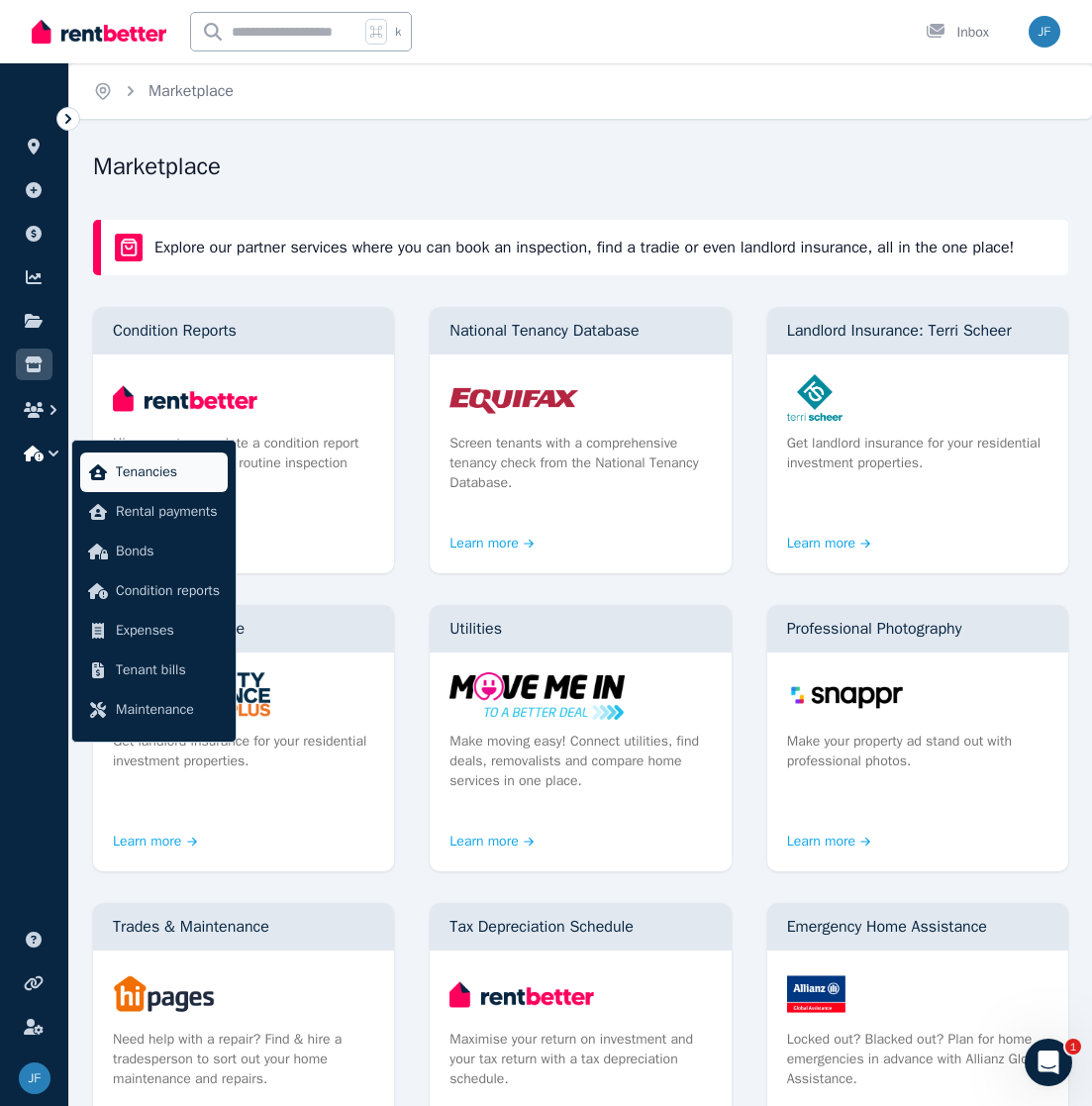 click on "Tenancies" at bounding box center [167, 472] 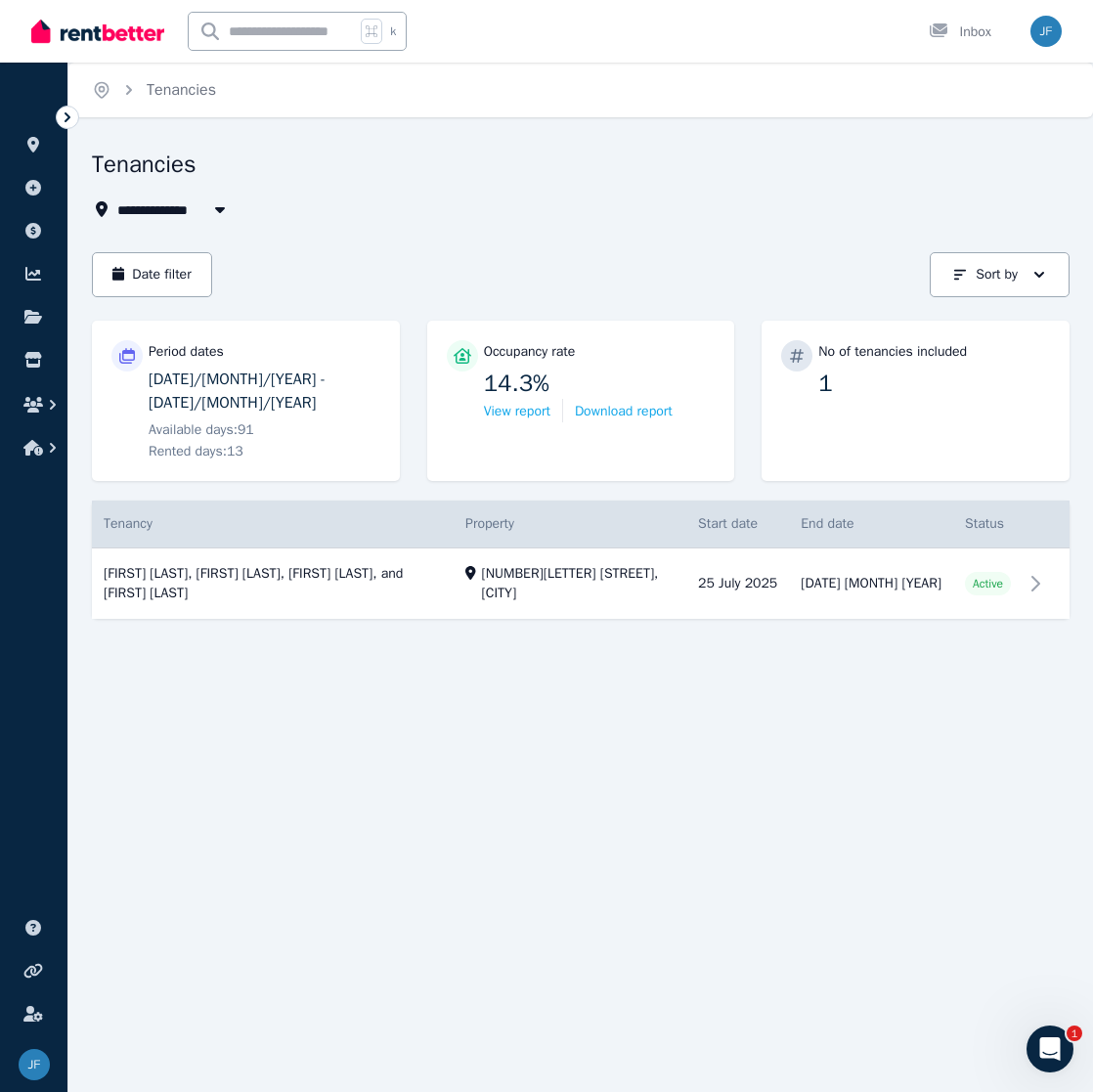 click 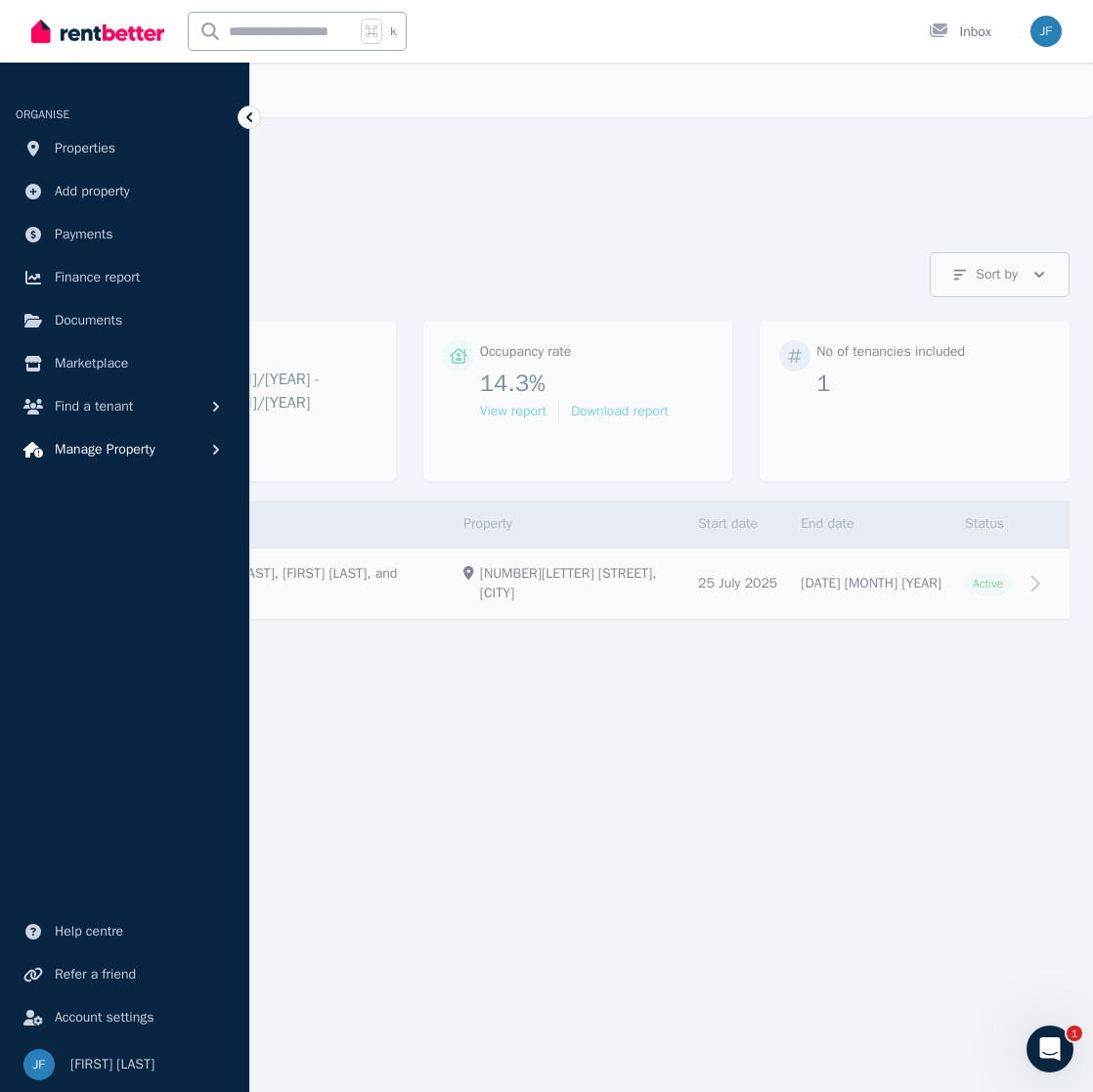 click on "Manage Property" at bounding box center [105, 450] 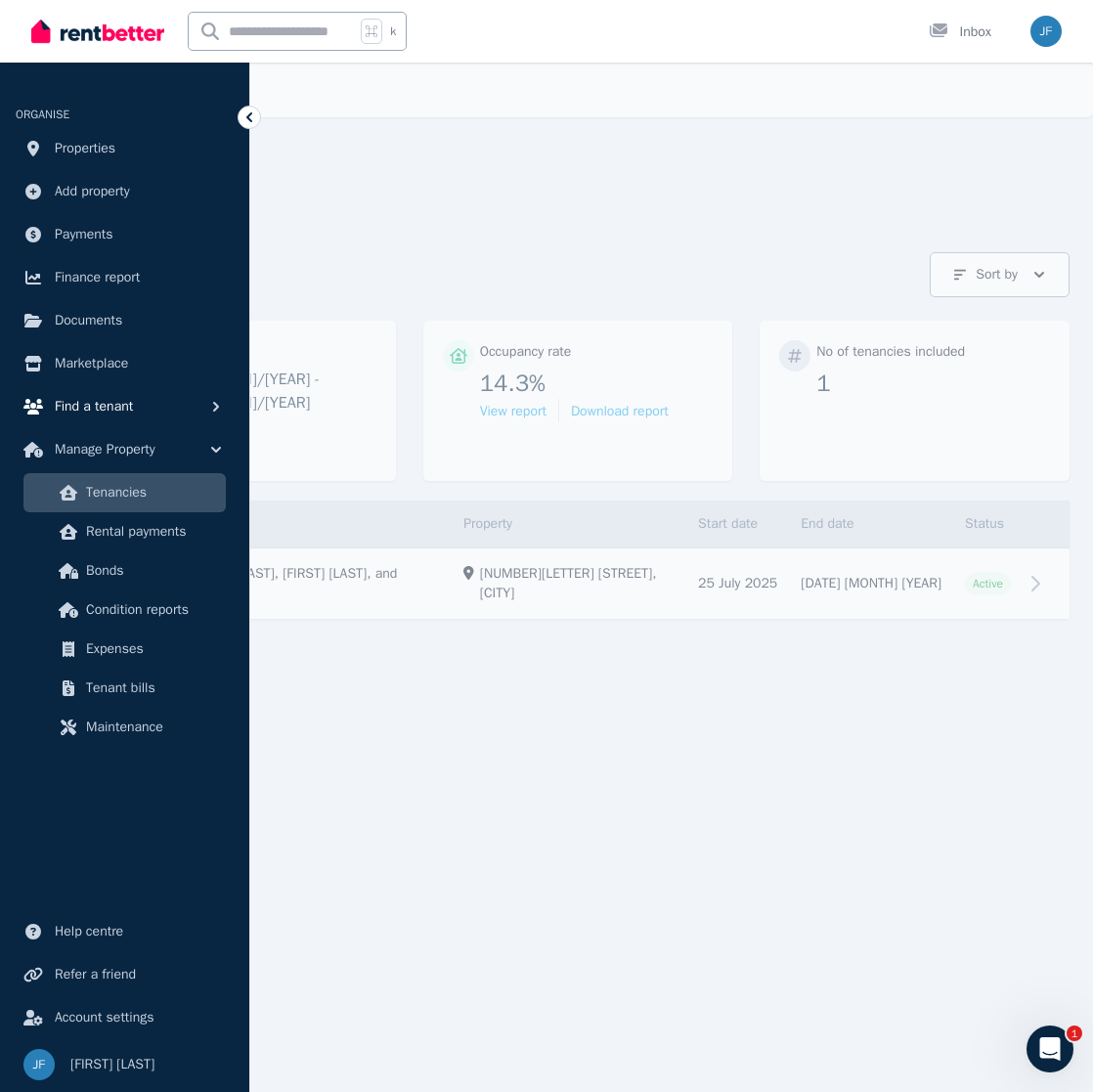 click on "Find a tenant" at bounding box center [124, 407] 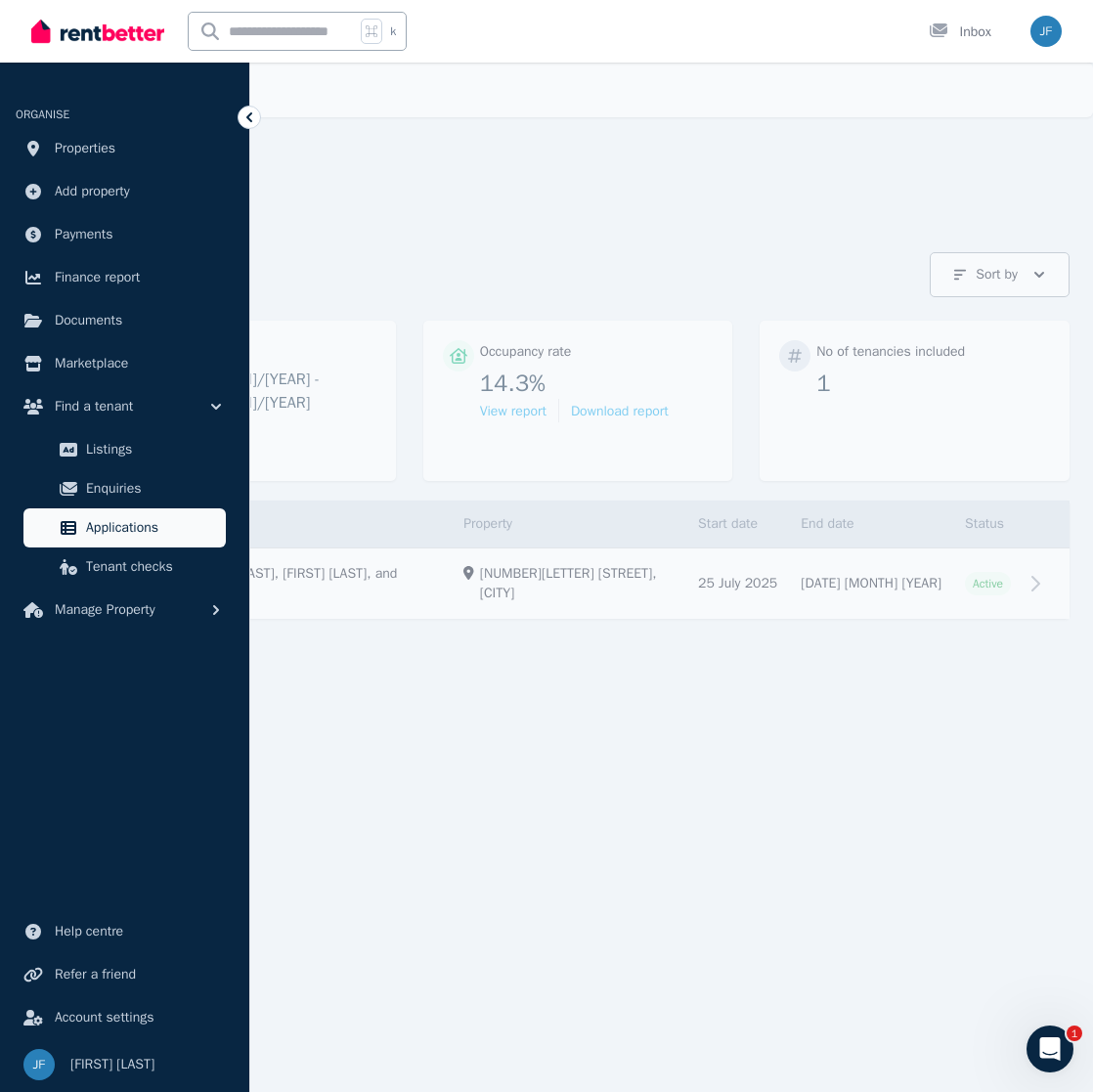 click on "Applications" at bounding box center (152, 528) 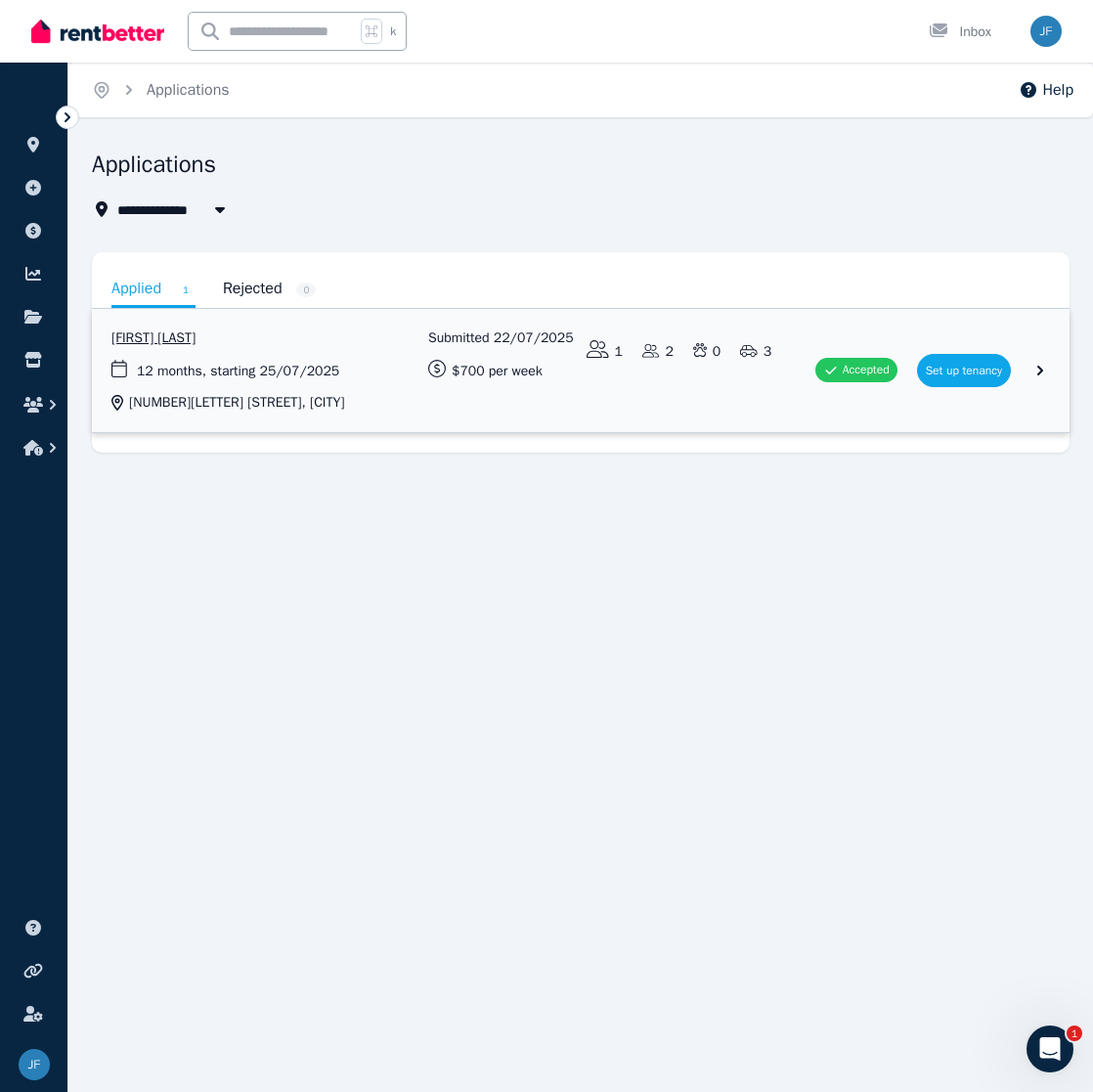 click at bounding box center [581, 371] 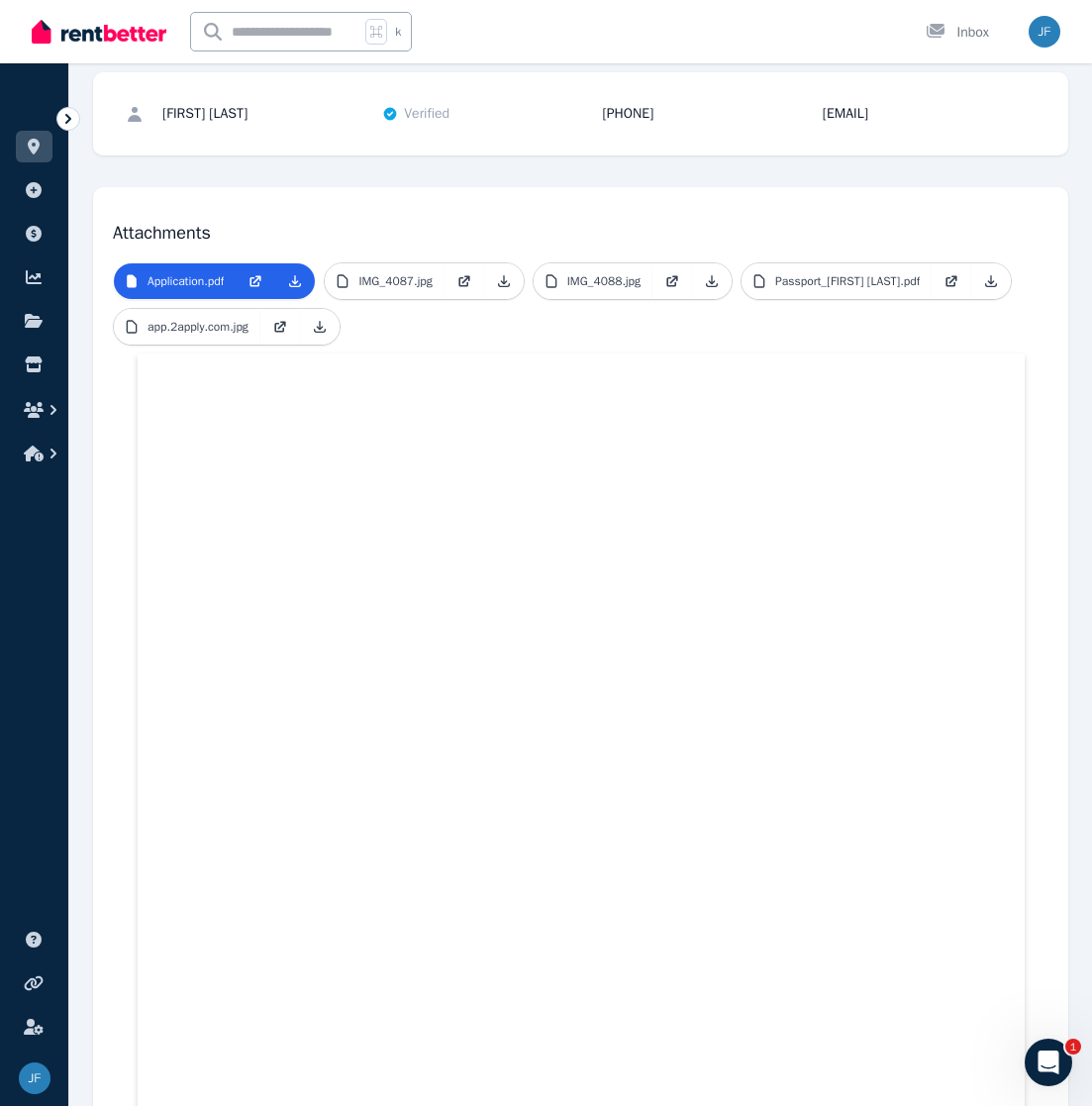 scroll, scrollTop: 50, scrollLeft: 0, axis: vertical 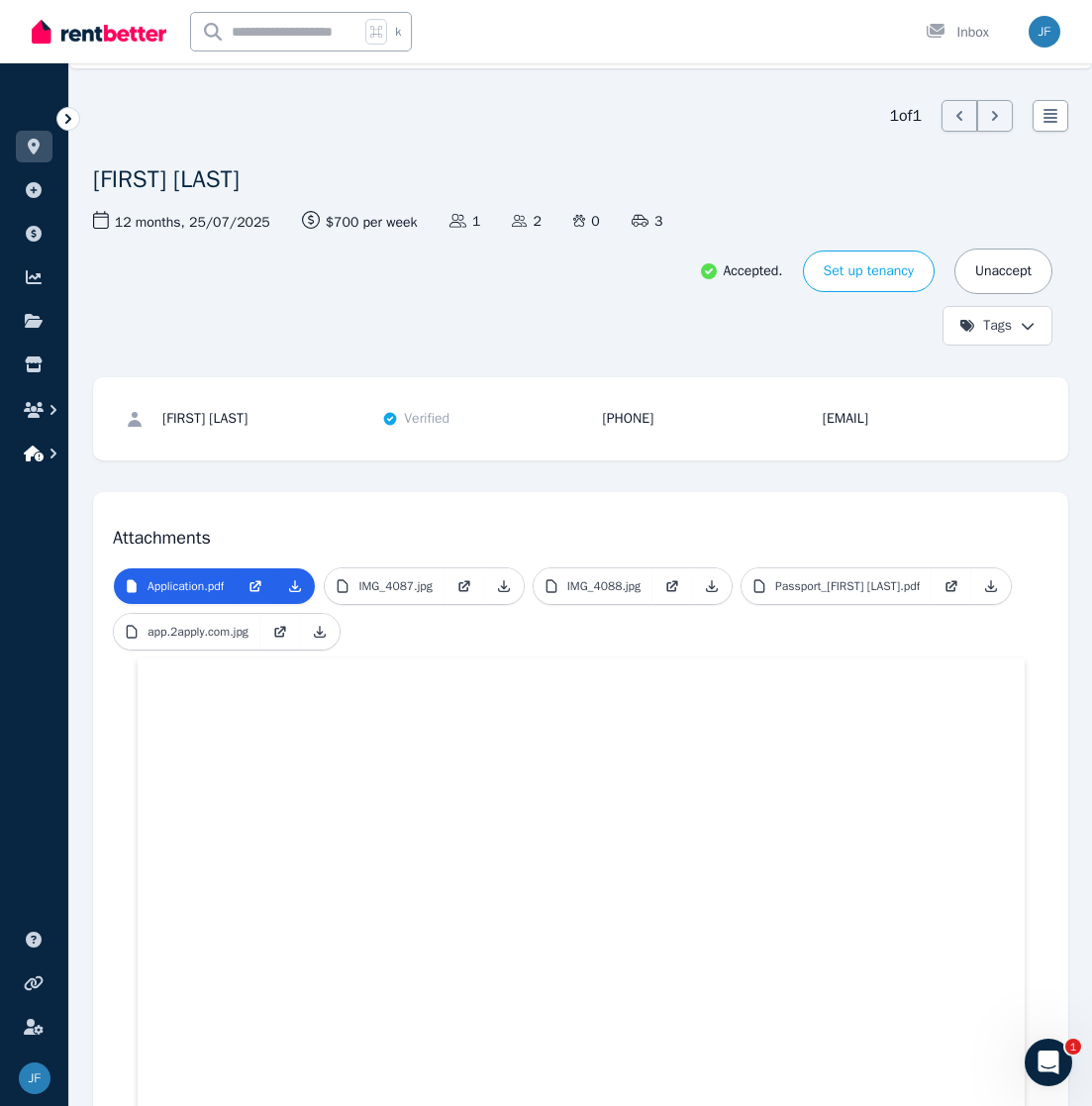 click at bounding box center [34, 453] 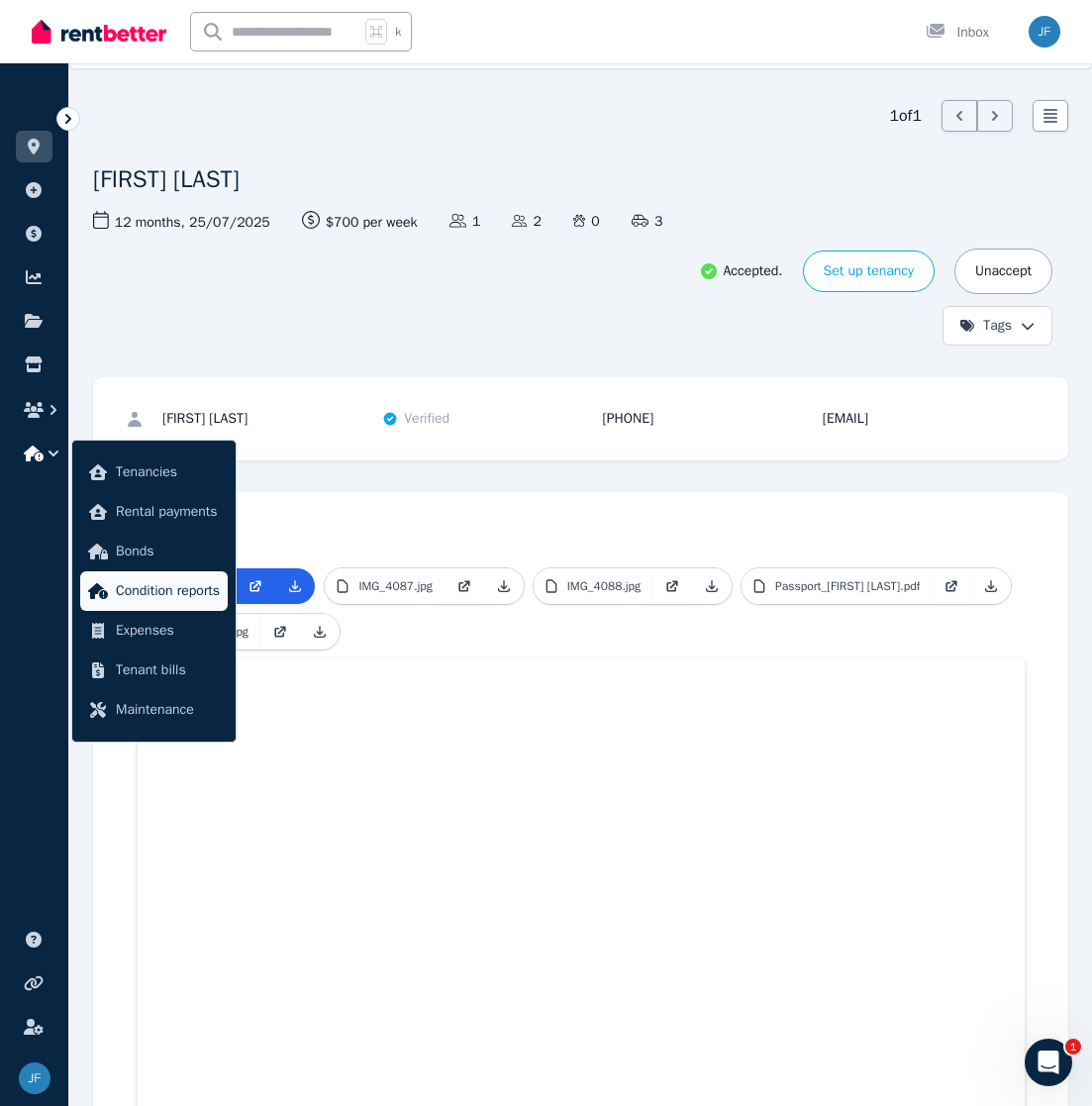 click on "Condition reports" at bounding box center (167, 591) 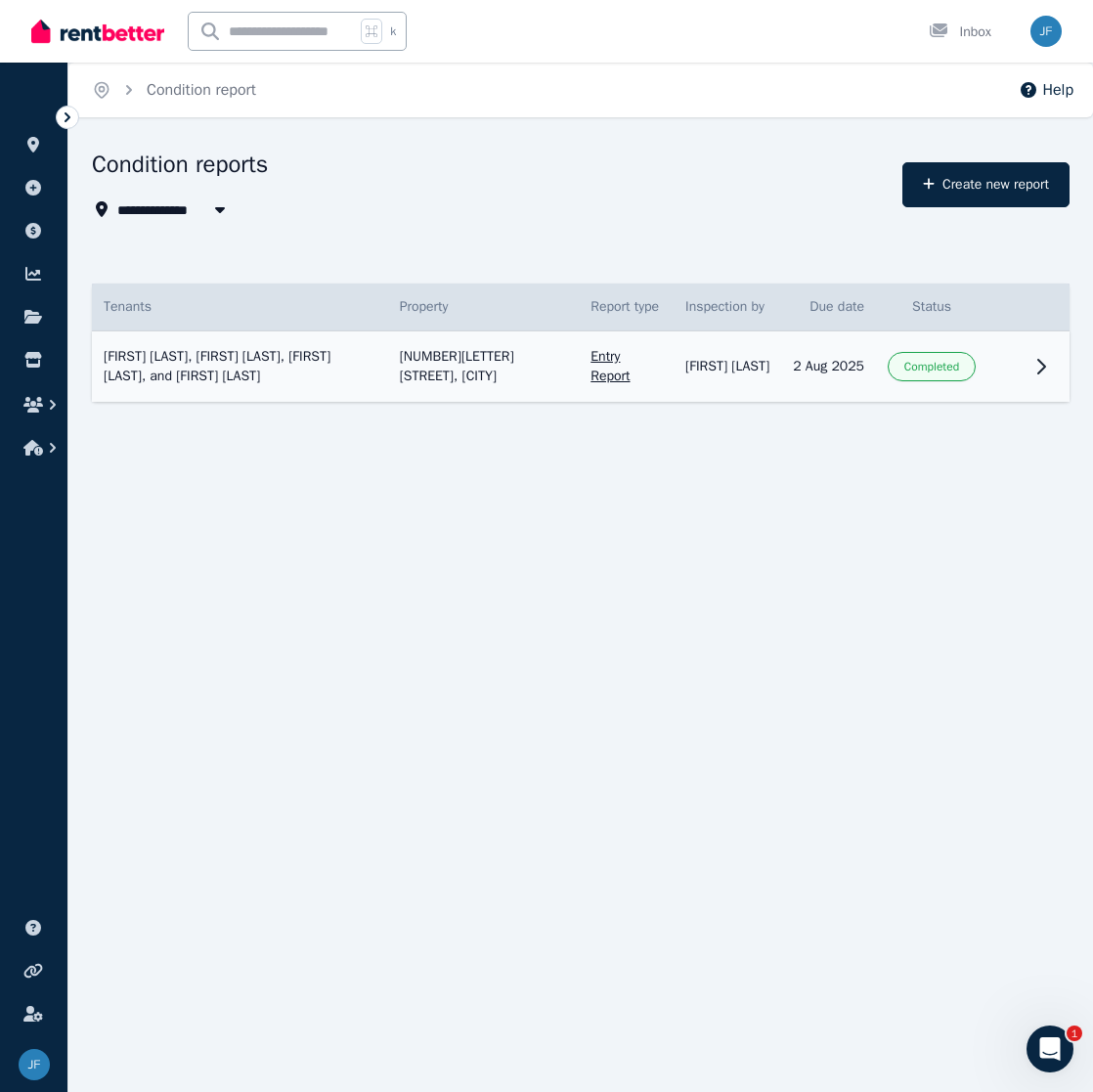 click at bounding box center (1046, 367) 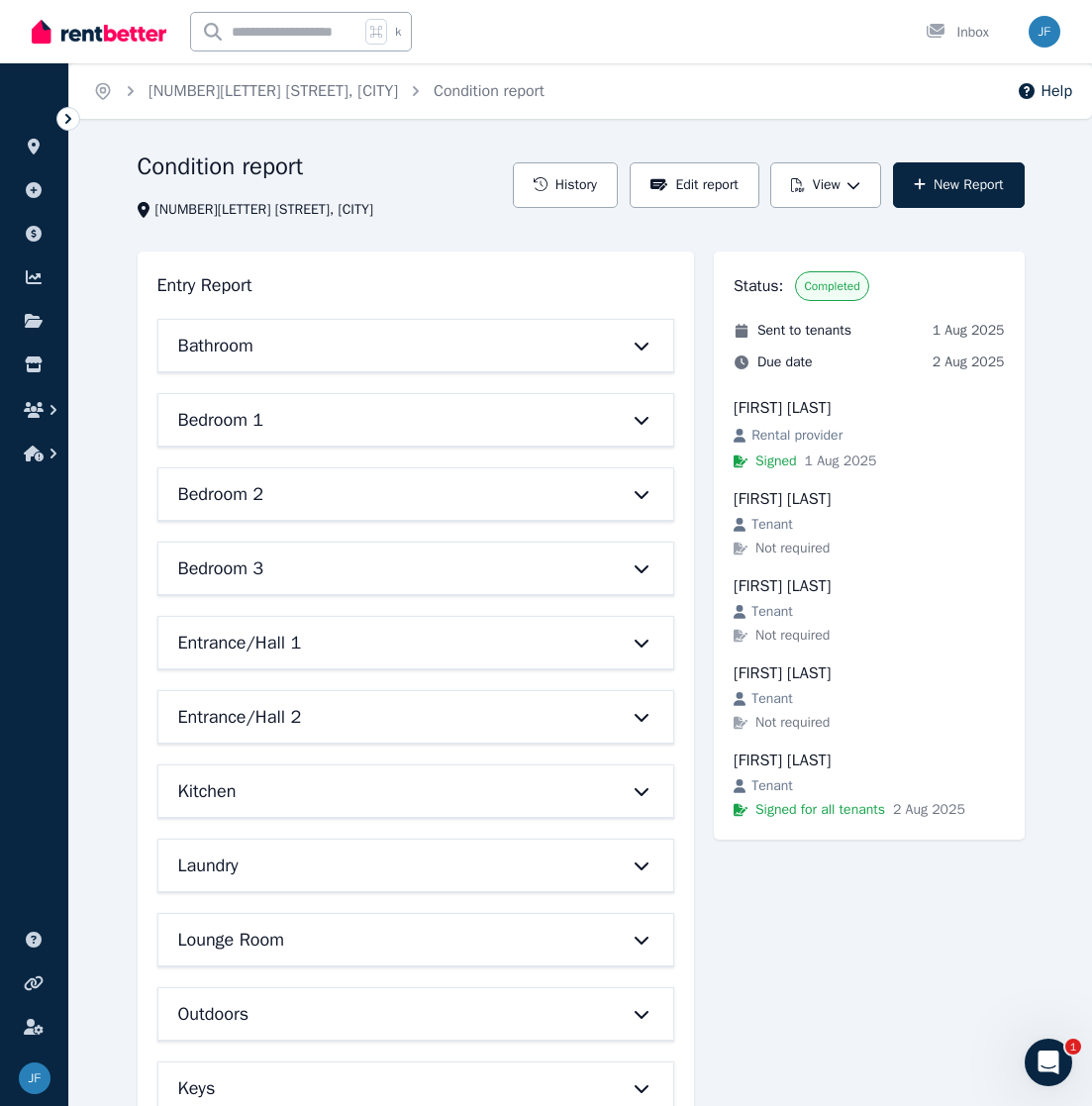 click on "Bathroom" at bounding box center (388, 346) 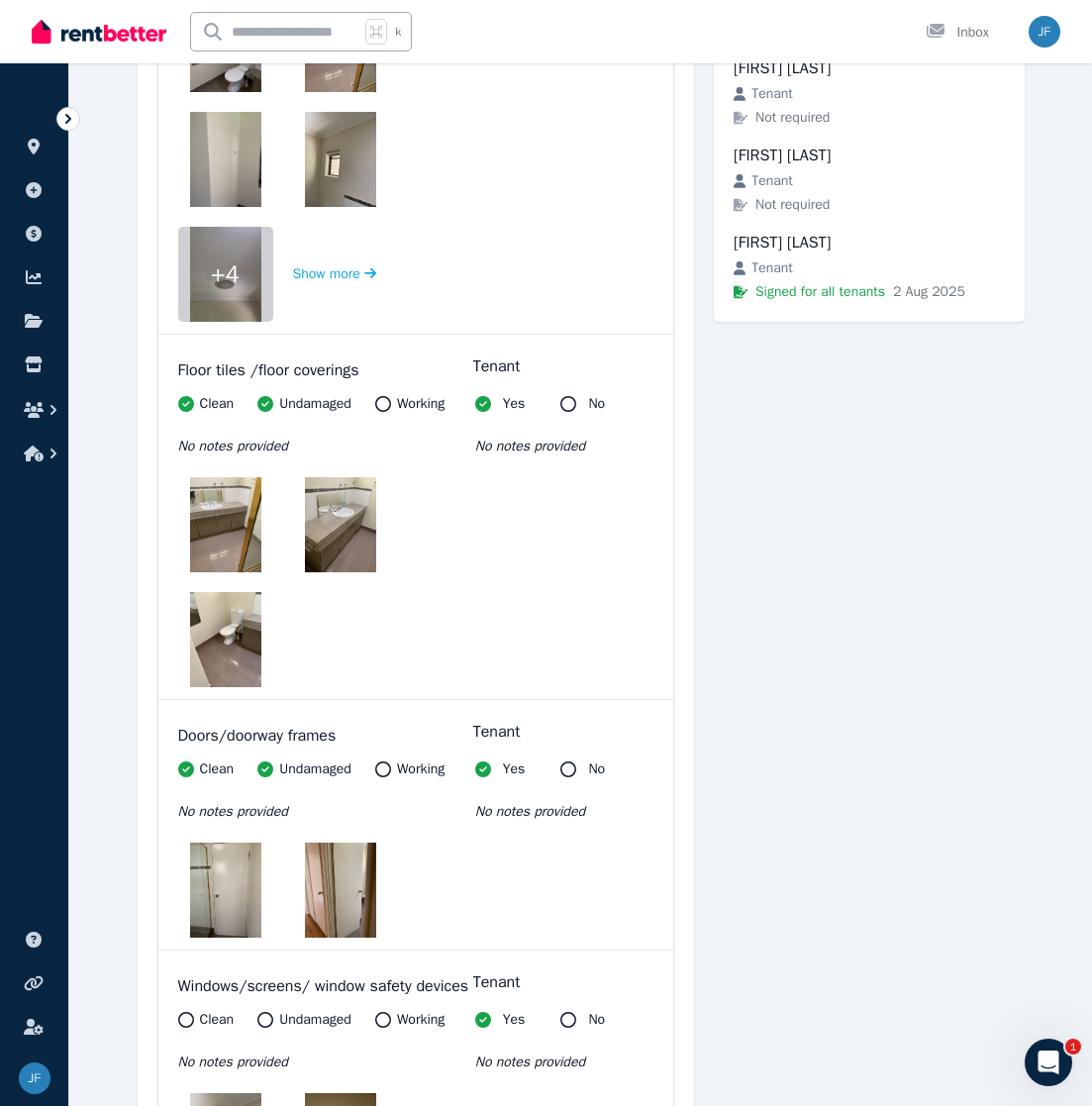 scroll, scrollTop: 526, scrollLeft: 0, axis: vertical 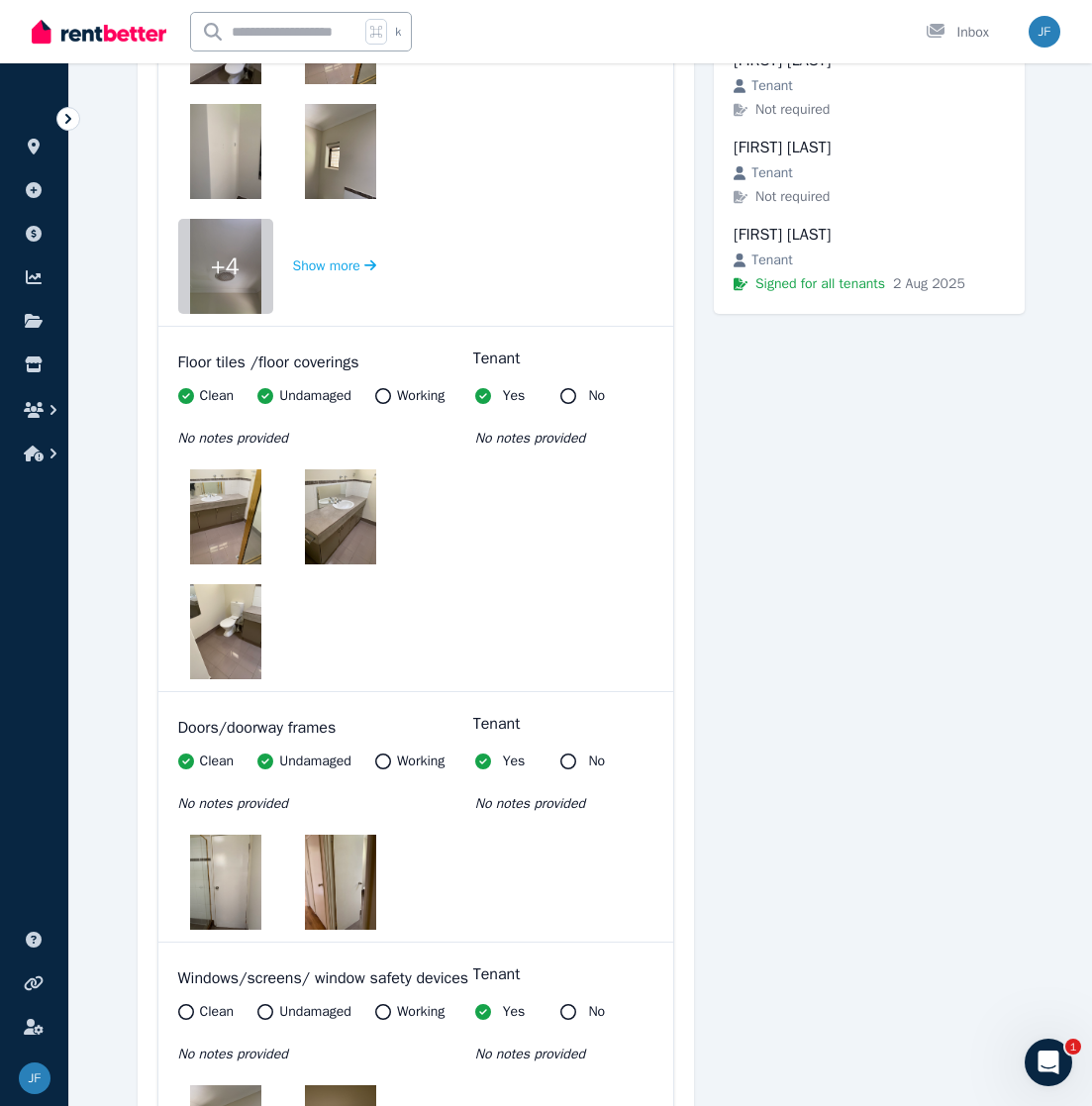 click on "No notes provided" at bounding box center [530, 438] 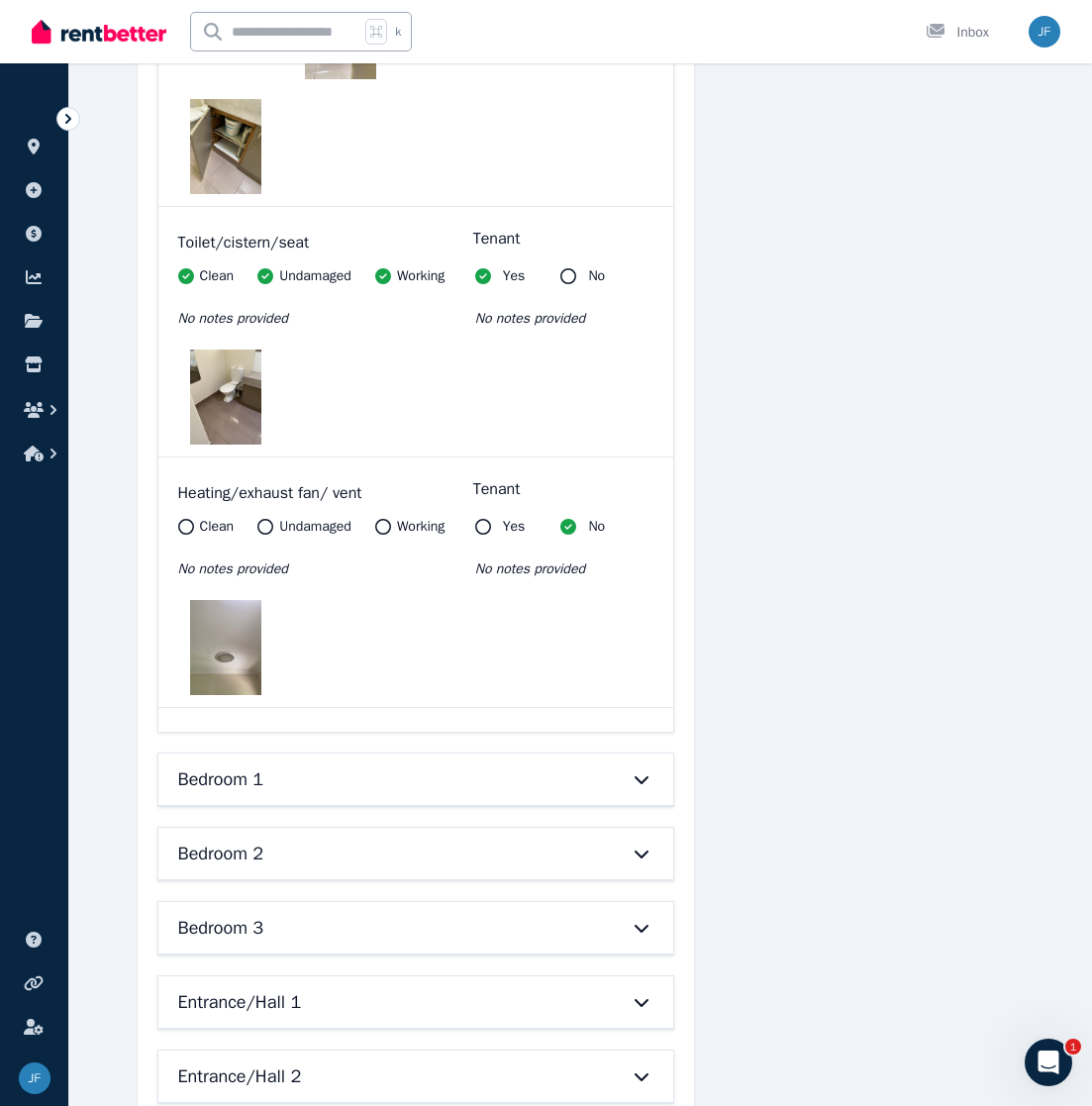 scroll, scrollTop: 2889, scrollLeft: 0, axis: vertical 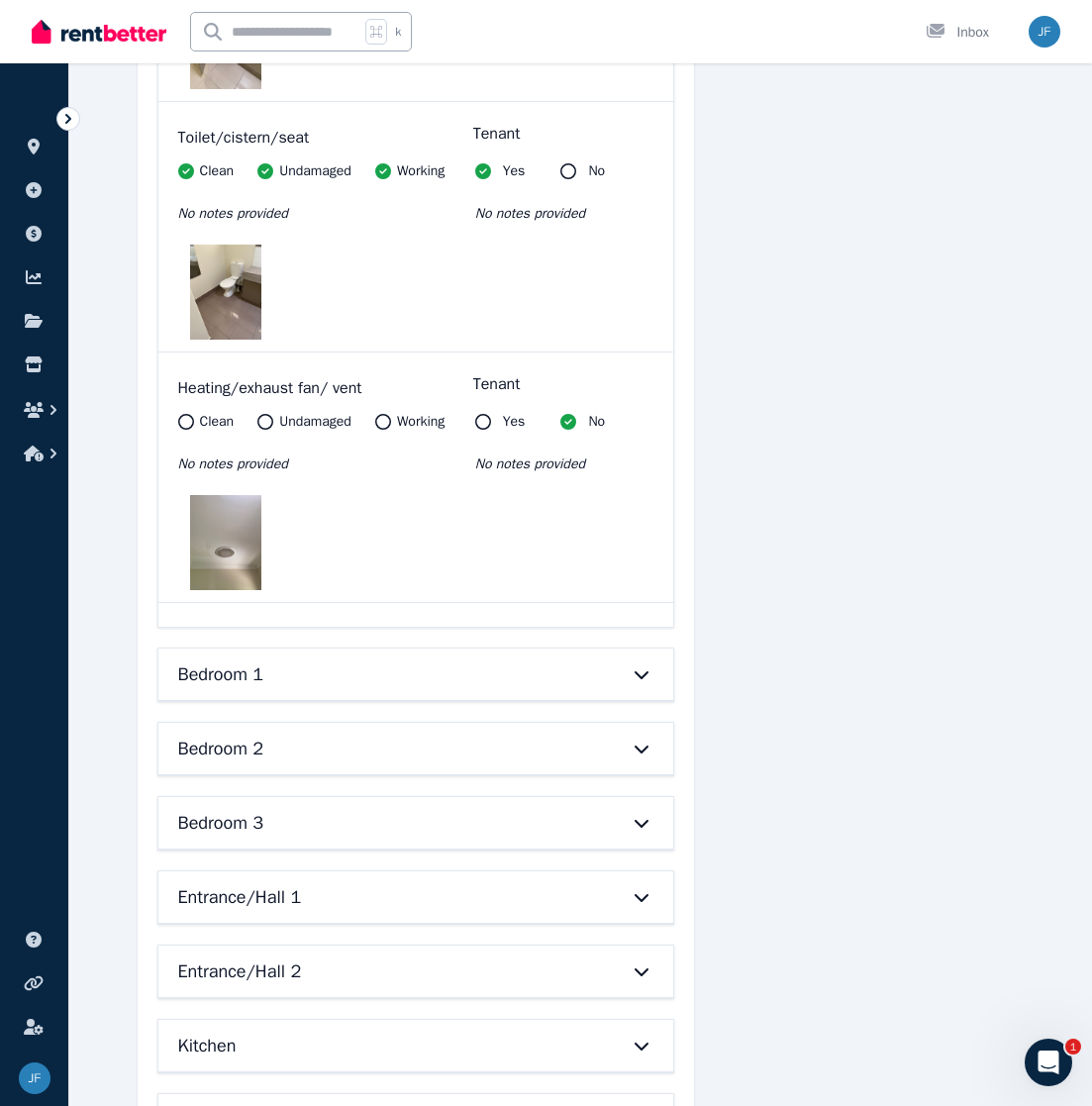 click on "Bedroom 1" at bounding box center [416, 674] 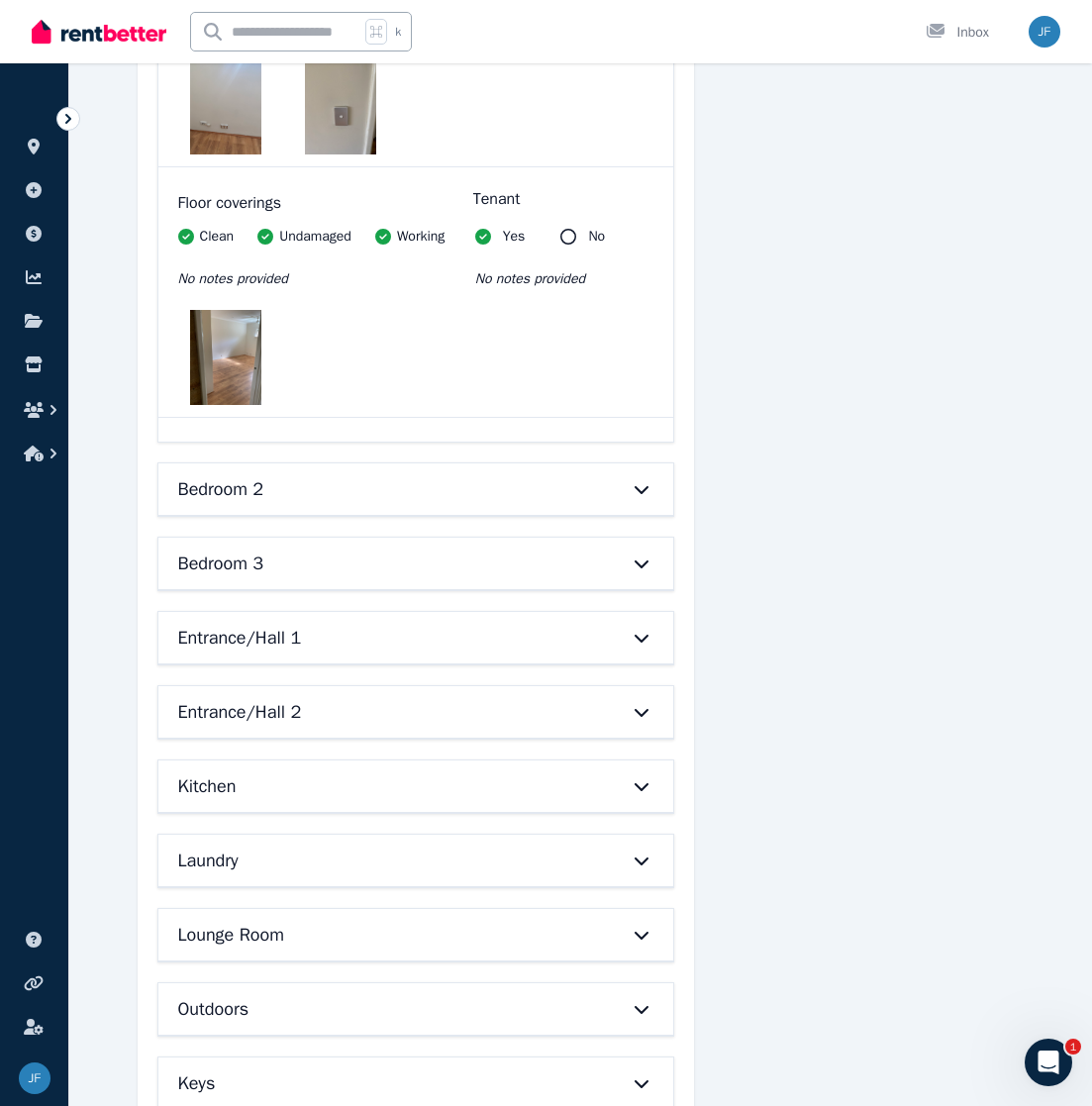 scroll, scrollTop: 5734, scrollLeft: 0, axis: vertical 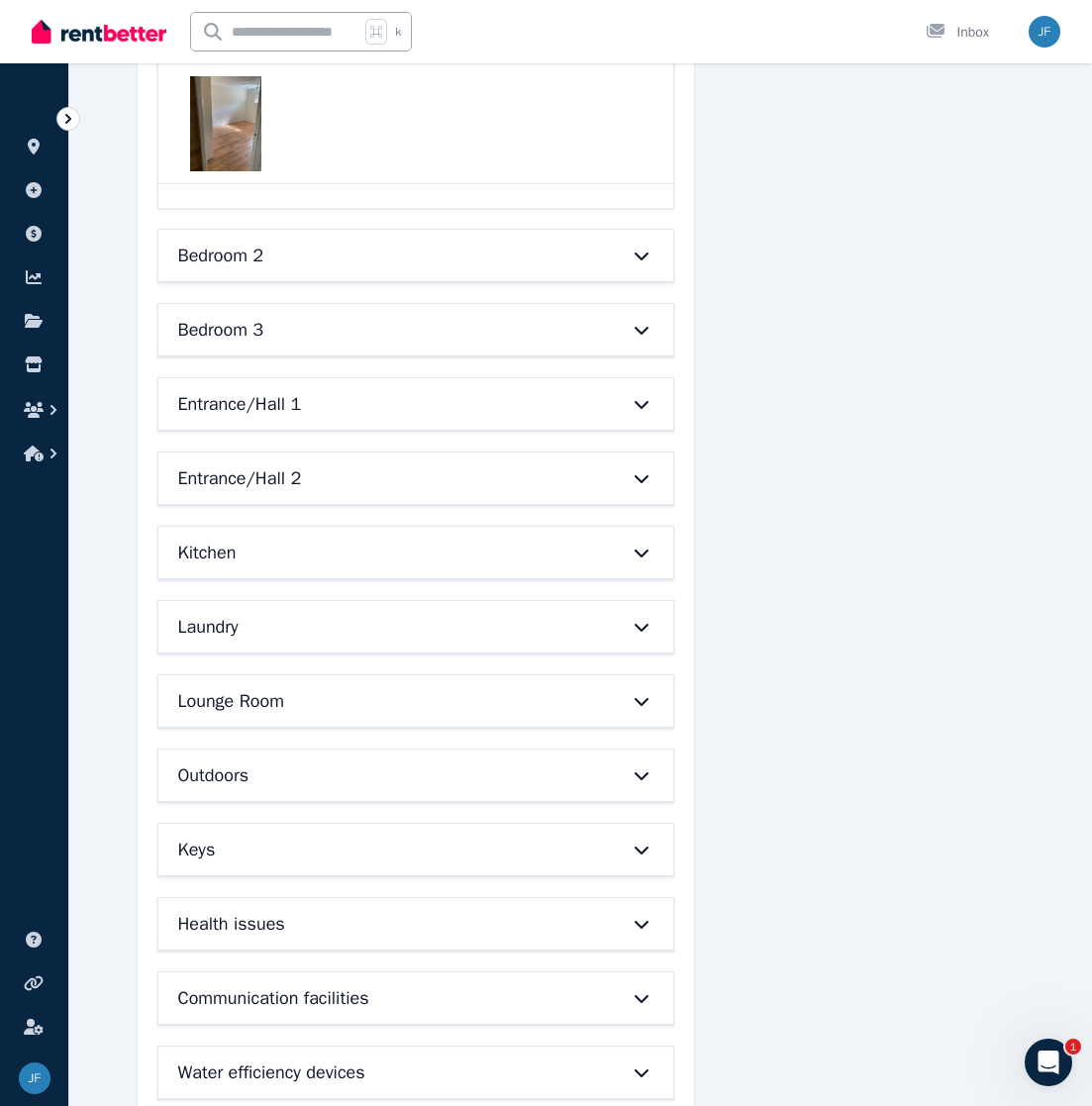 click on "Bathroom Walls/tiles Clean Undamaged Working No notes provided + 4 Show more   Tenant Yes No No notes provided Floor tiles /floor coverings Clean Undamaged Working No notes provided Tenant Yes No No notes provided Doors/doorway frames Clean Undamaged Working No notes provided Tenant Yes No No notes provided Windows/screens/ window safety devices Clean Undamaged Working No notes provided Tenant Yes No No notes provided Lights/power points Clean Undamaged Working No notes provided Tenant Yes No No notes provided Bath/taps Clean Undamaged Working No notes provided Tenant Yes No No notes provided Shower/screen/taps Clean Undamaged Working No notes provided Tenant Yes No No notes provided Wash basin/taps Clean Undamaged Working No notes provided Tenant Yes No No notes provided Mirror/cabinet/vanity Clean Undamaged Working No notes provided Tenant Yes No No notes provided Toilet/cistern/seat Clean Undamaged Working No notes provided Tenant Yes No No notes provided Heating/exhaust fan/ vent Clean Undamaged Working +" at bounding box center (416, -2121) 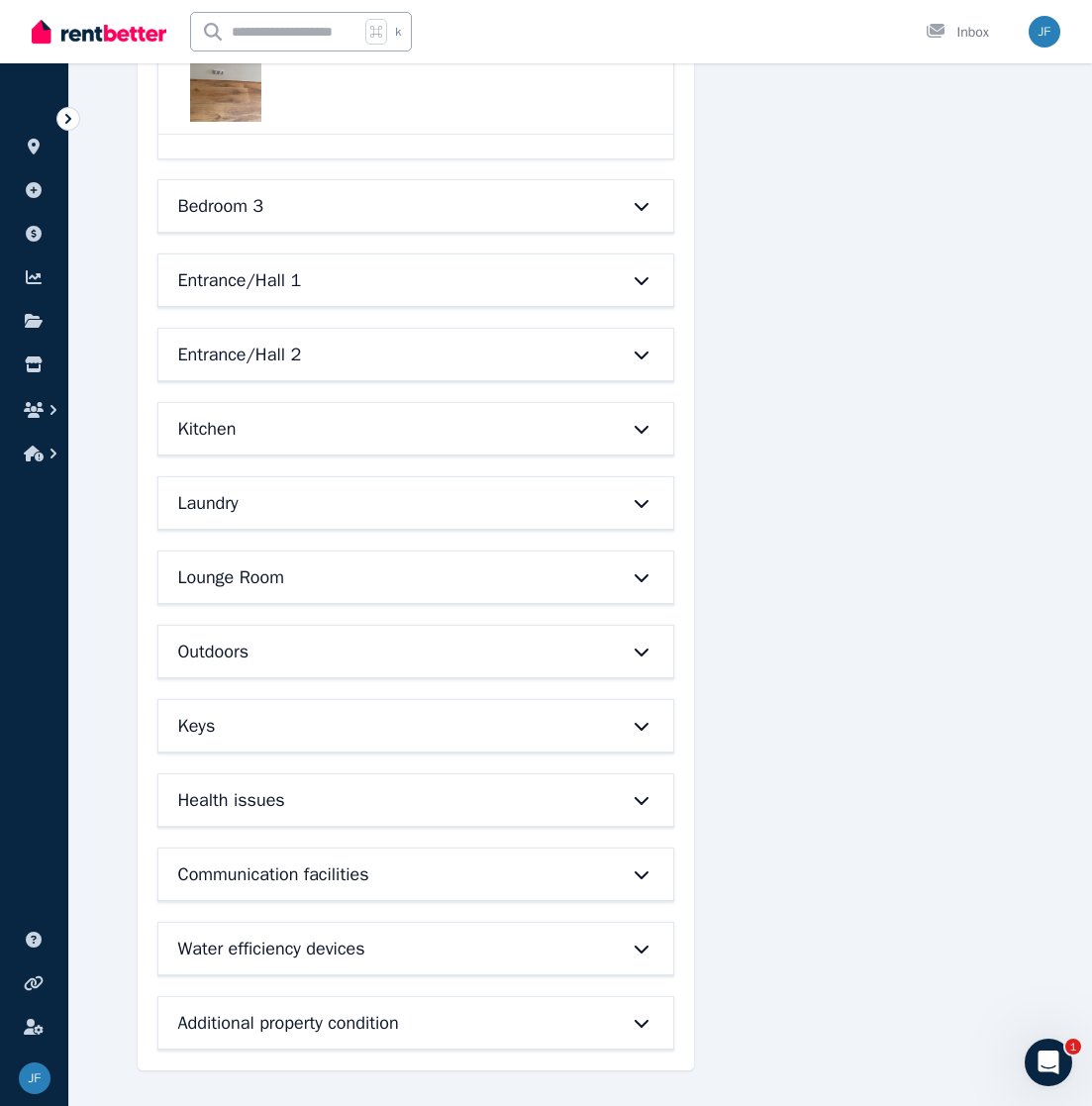 click on "Bedroom 3" at bounding box center [388, 206] 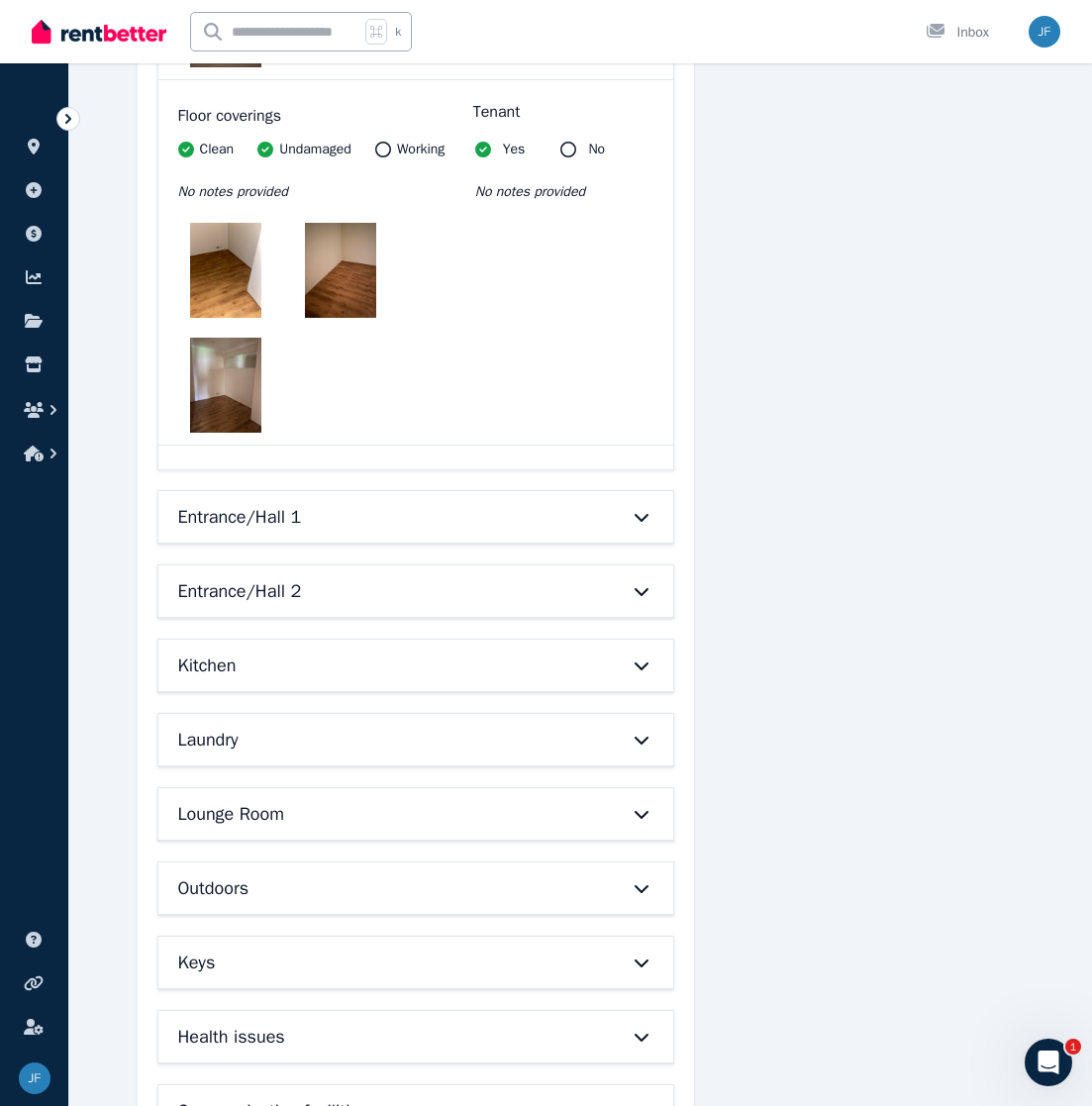 scroll, scrollTop: 9075, scrollLeft: 0, axis: vertical 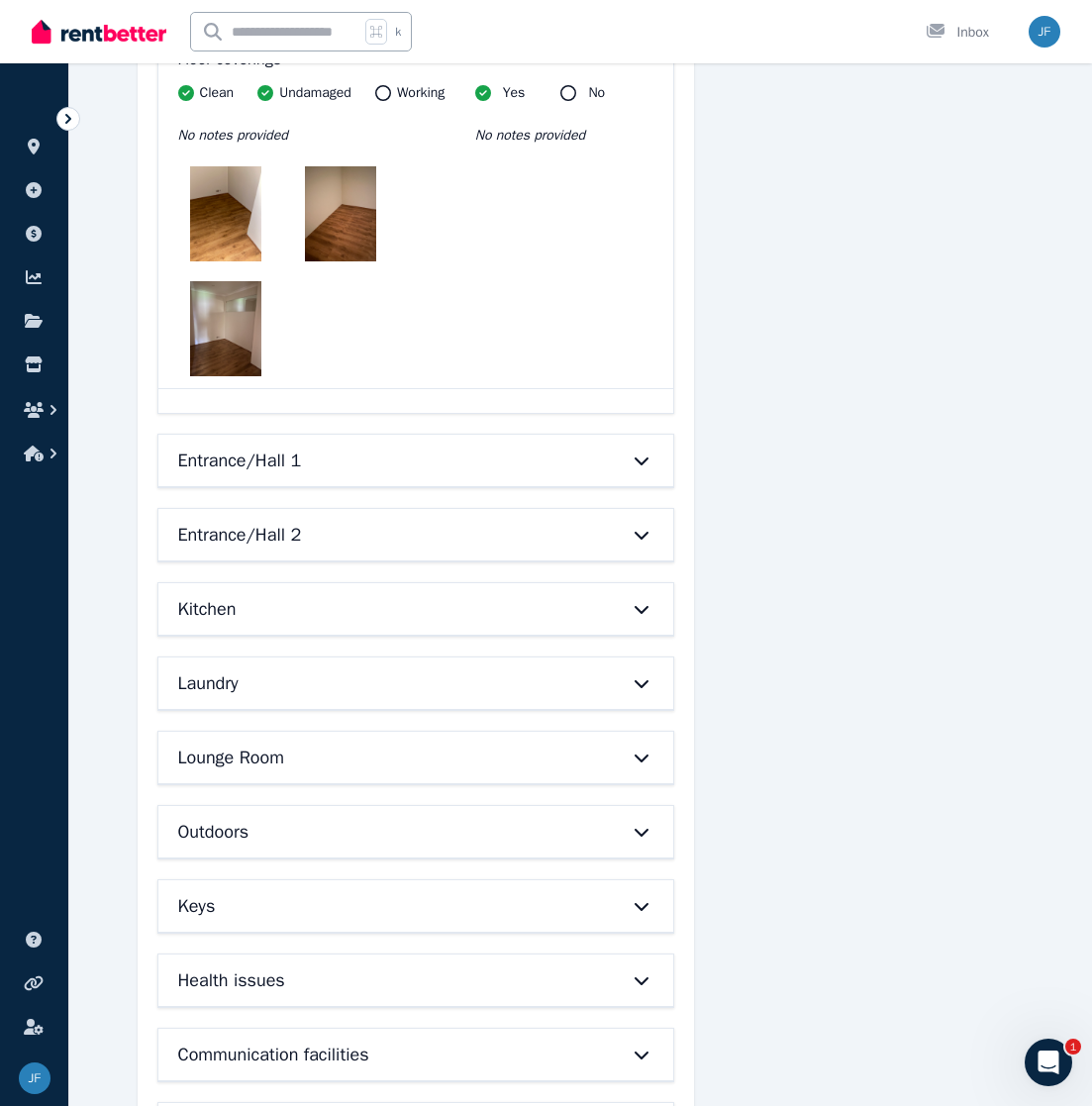 click on "Entrance/Hall 1" at bounding box center [388, 460] 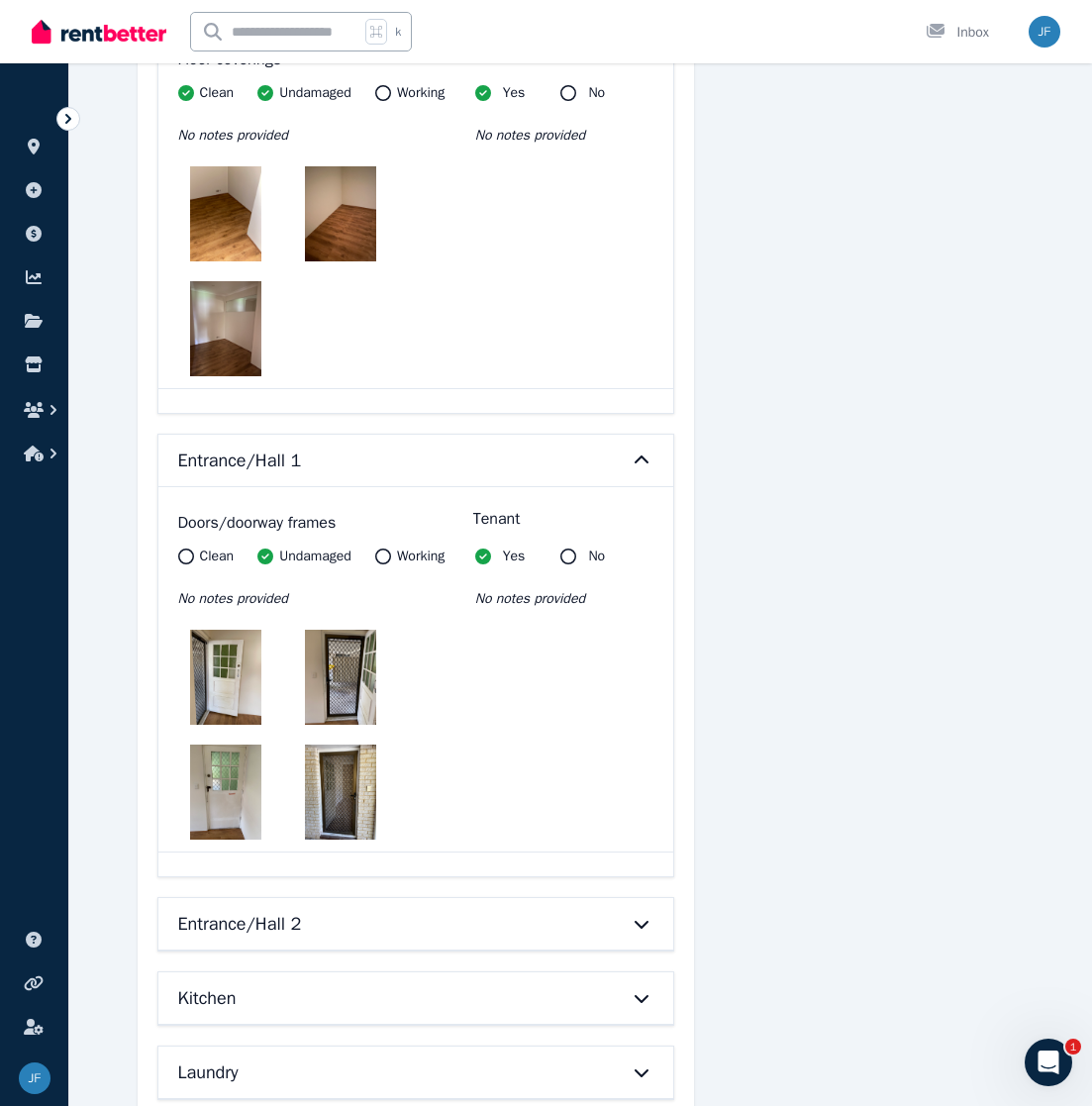 scroll, scrollTop: 9408, scrollLeft: 0, axis: vertical 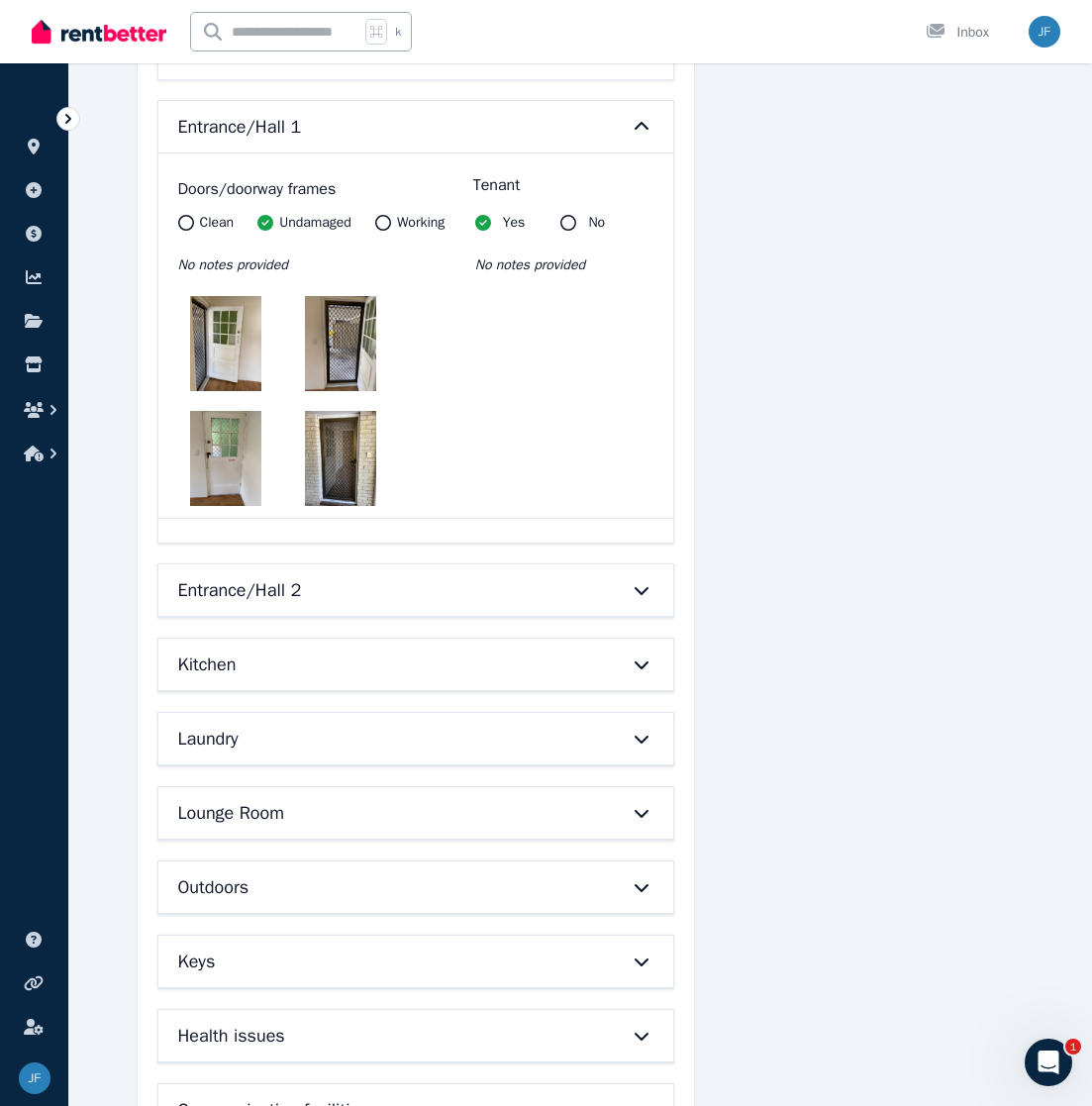 click on "Entrance/Hall 2" at bounding box center (416, 590) 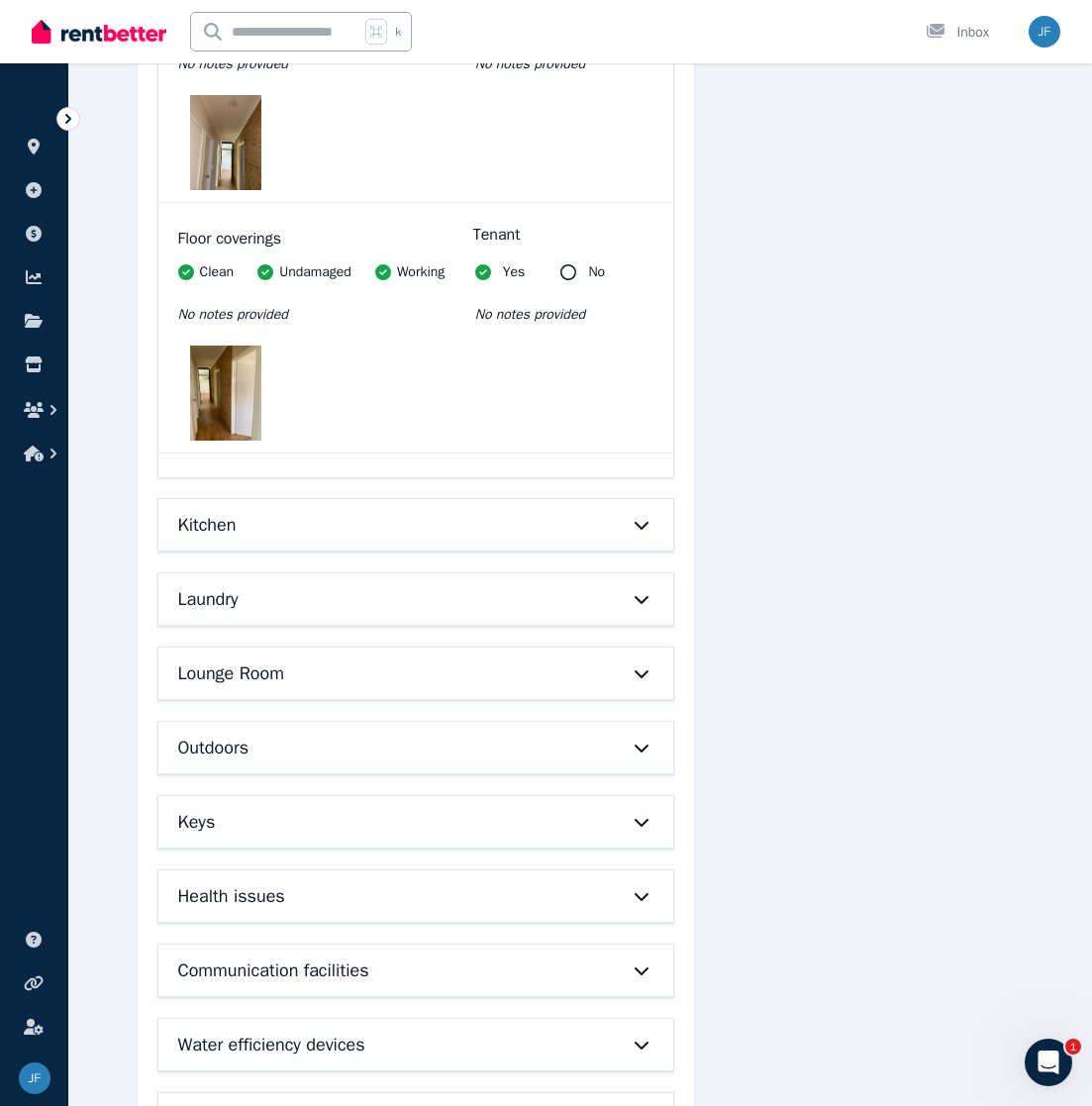 scroll, scrollTop: 10900, scrollLeft: 0, axis: vertical 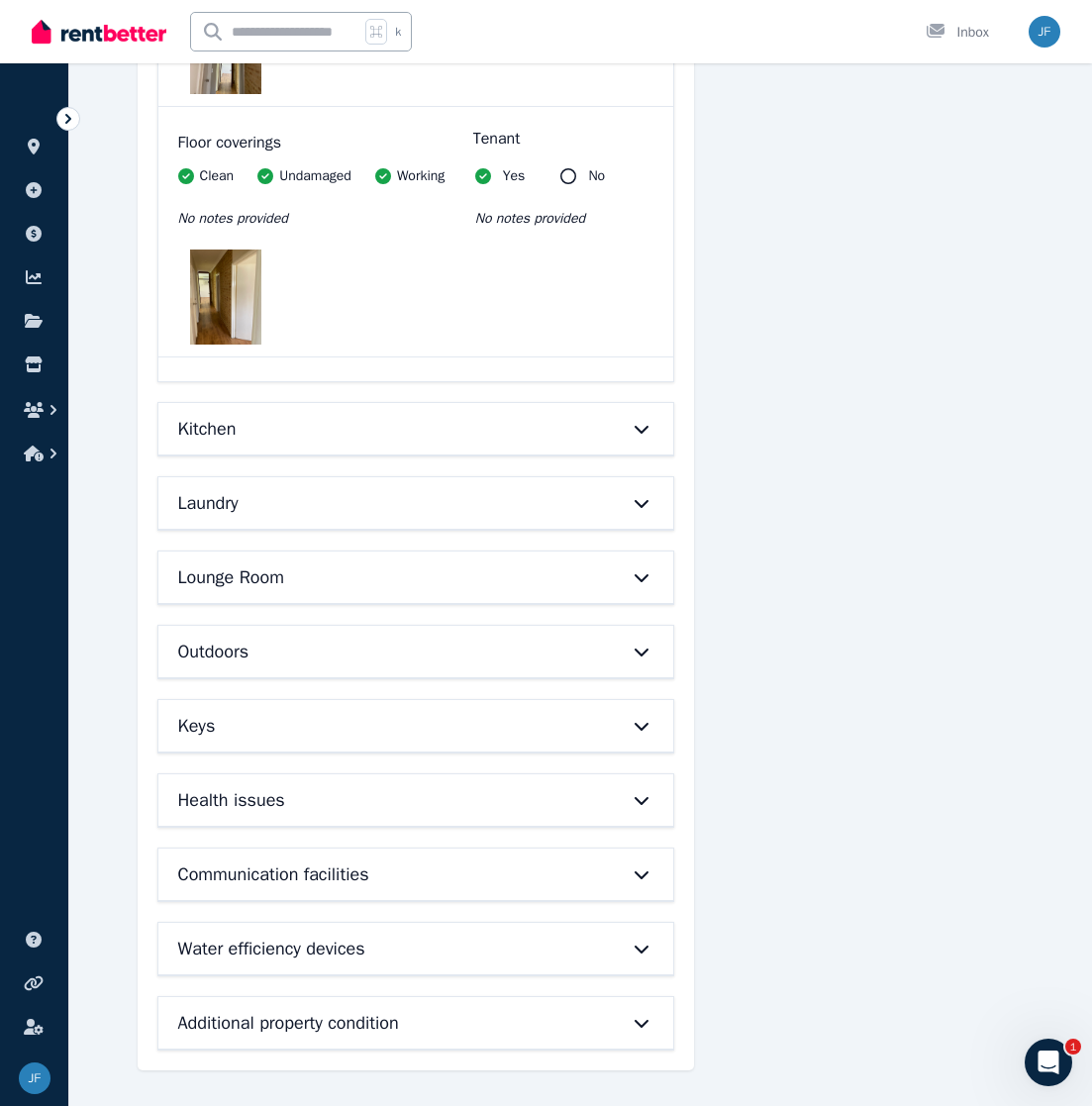 click on "Kitchen" at bounding box center (416, 429) 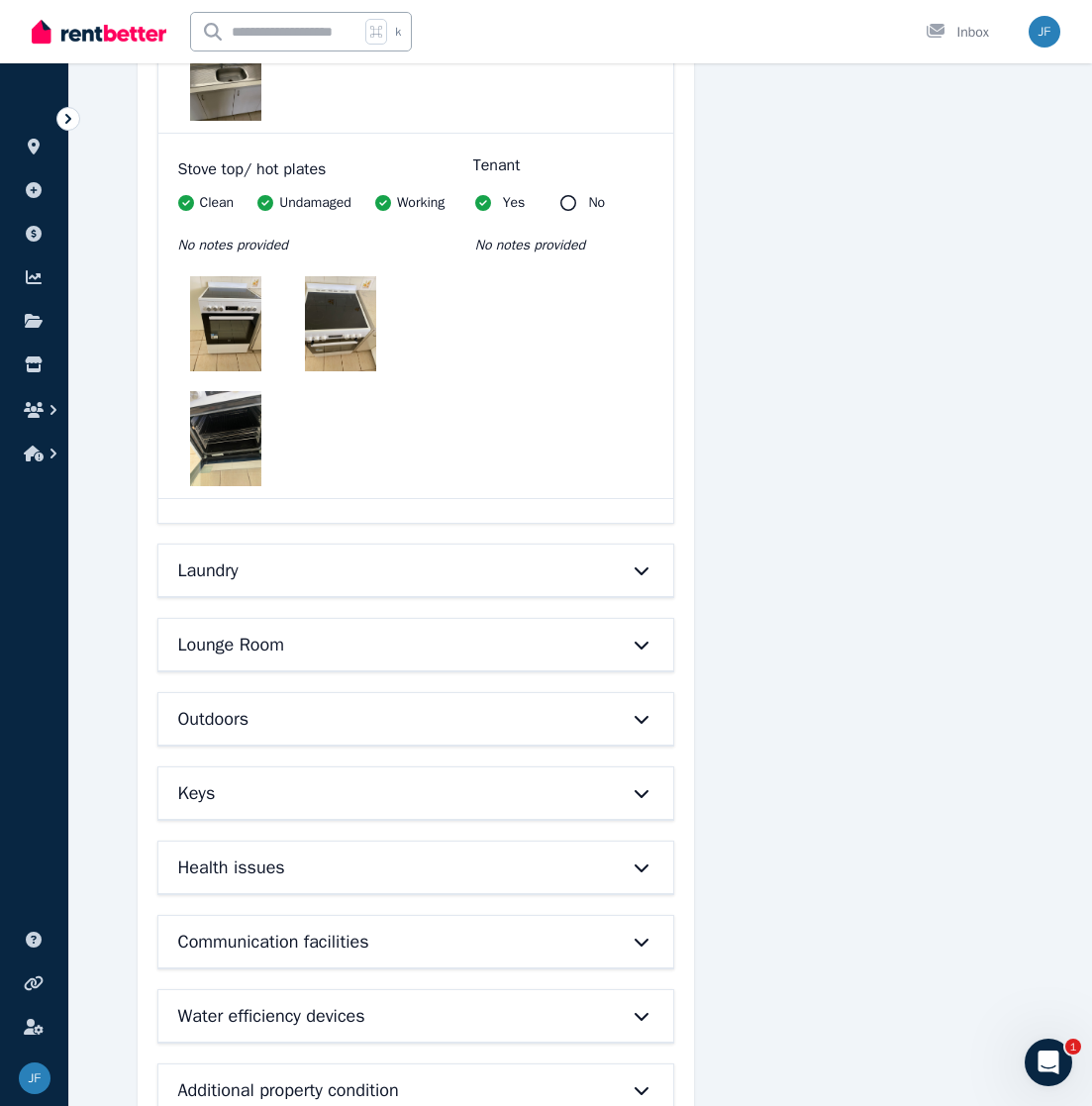 scroll, scrollTop: 13617, scrollLeft: 0, axis: vertical 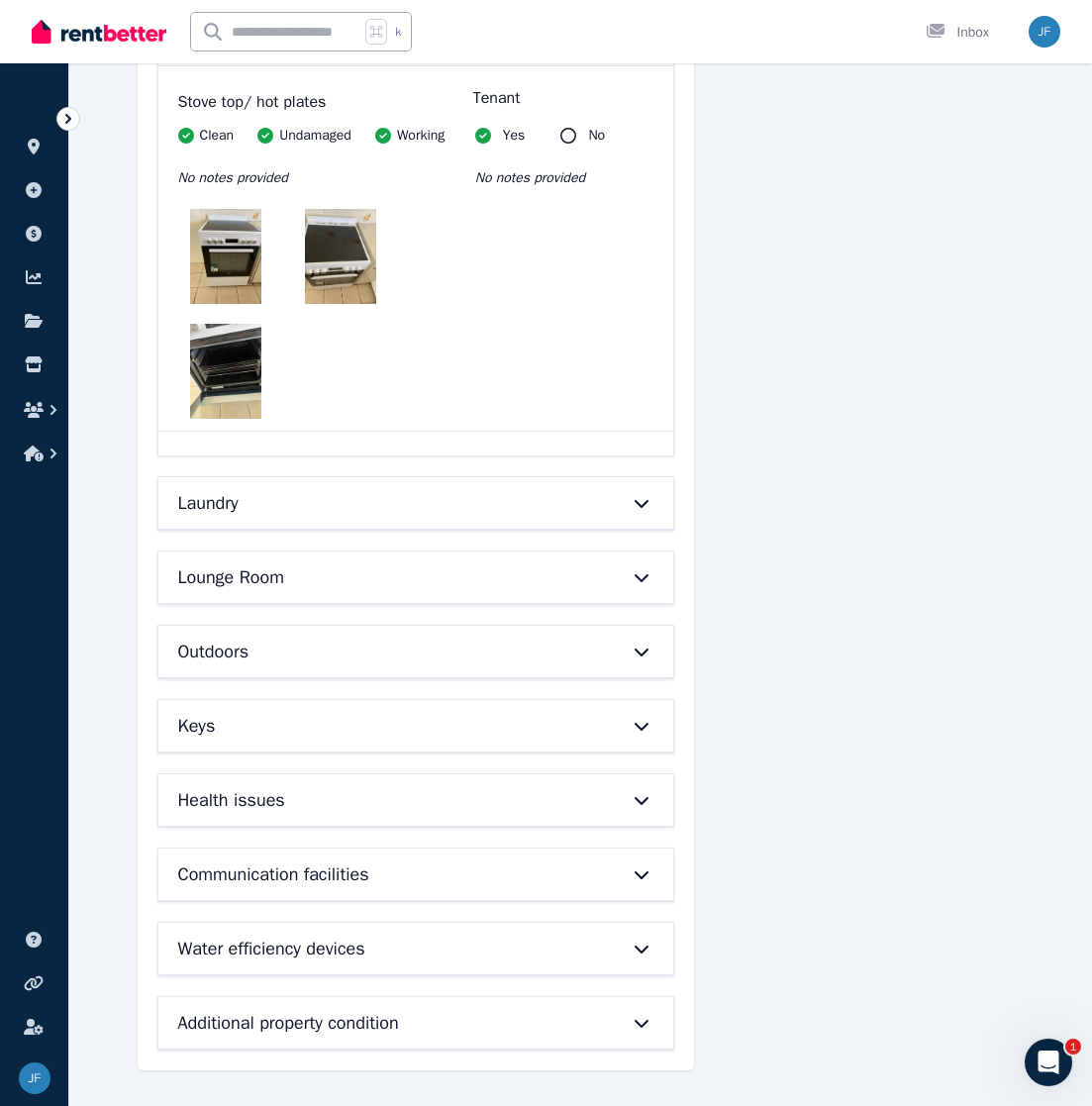 click on "Bathroom Walls/tiles Clean Undamaged Working No notes provided + 4 Show more   Tenant Yes No No notes provided Floor tiles /floor coverings Clean Undamaged Working No notes provided Tenant Yes No No notes provided Doors/doorway frames Clean Undamaged Working No notes provided Tenant Yes No No notes provided Windows/screens/ window safety devices Clean Undamaged Working No notes provided Tenant Yes No No notes provided Lights/power points Clean Undamaged Working No notes provided Tenant Yes No No notes provided Bath/taps Clean Undamaged Working No notes provided Tenant Yes No No notes provided Shower/screen/taps Clean Undamaged Working No notes provided Tenant Yes No No notes provided Wash basin/taps Clean Undamaged Working No notes provided Tenant Yes No No notes provided Mirror/cabinet/vanity Clean Undamaged Working No notes provided Tenant Yes No No notes provided Toilet/cistern/seat Clean Undamaged Working No notes provided Tenant Yes No No notes provided Heating/exhaust fan/ vent Clean Undamaged Working +" at bounding box center [416, -6124] 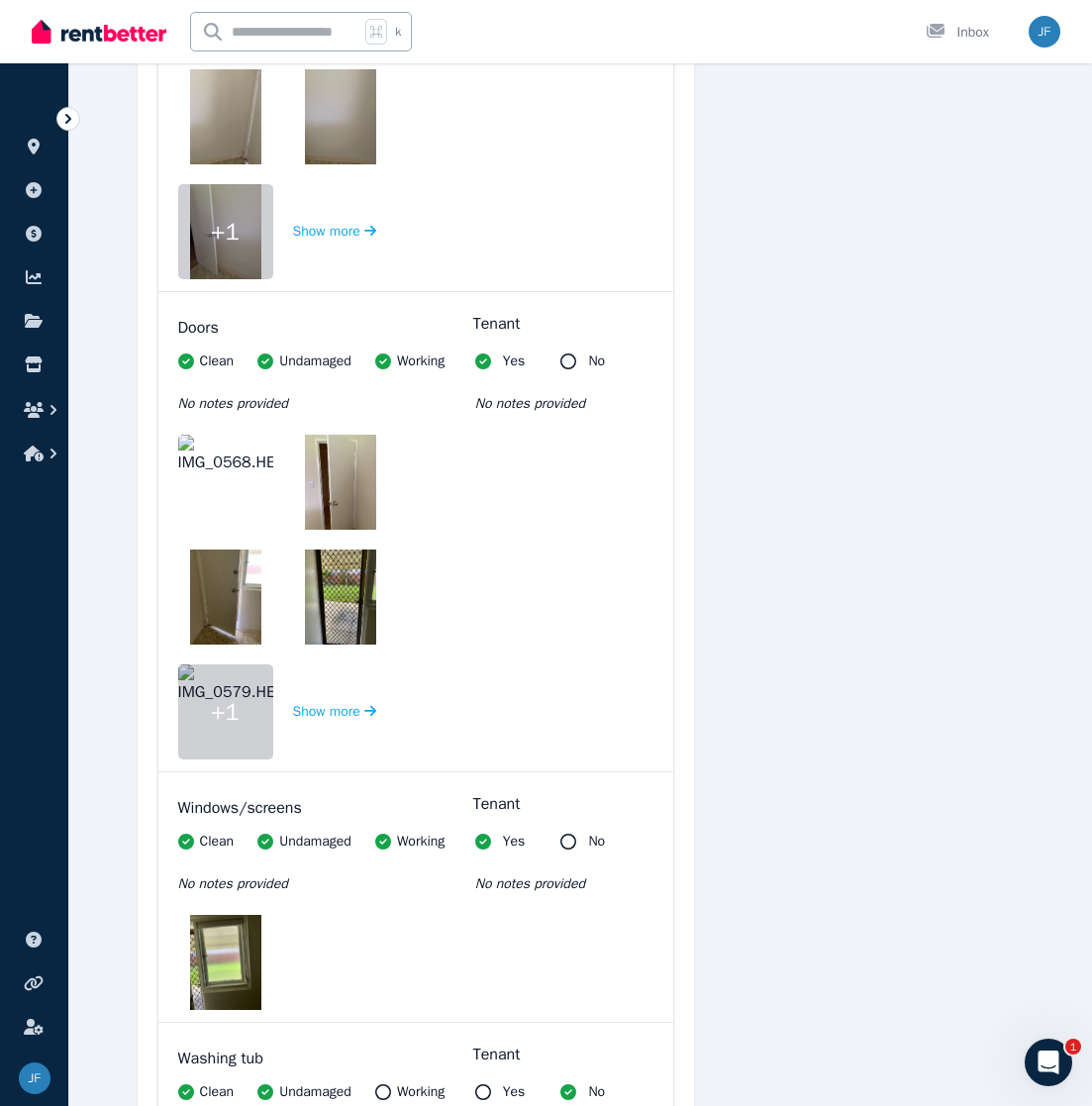 scroll, scrollTop: 15150, scrollLeft: 0, axis: vertical 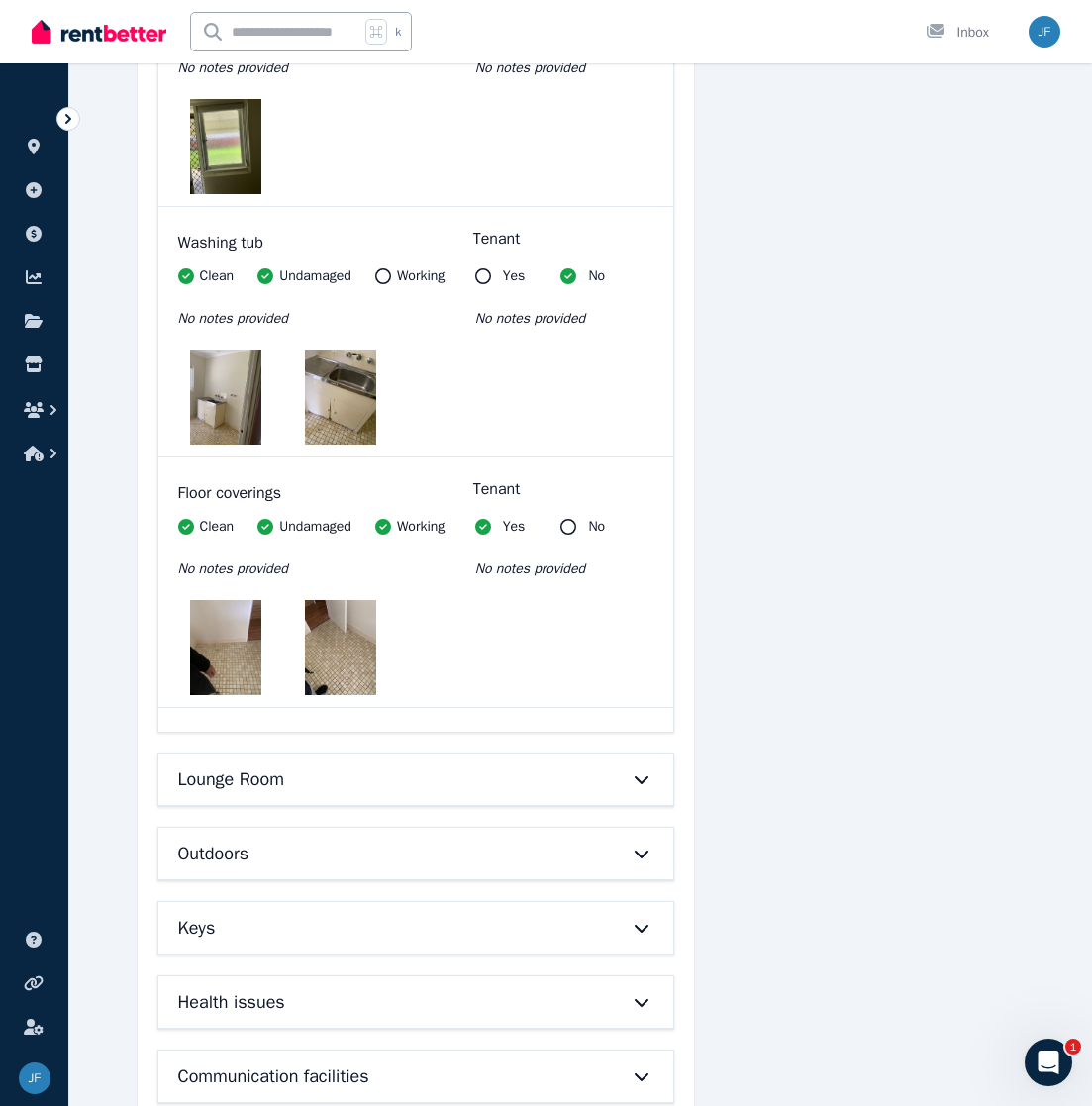 click at bounding box center (632, 779) 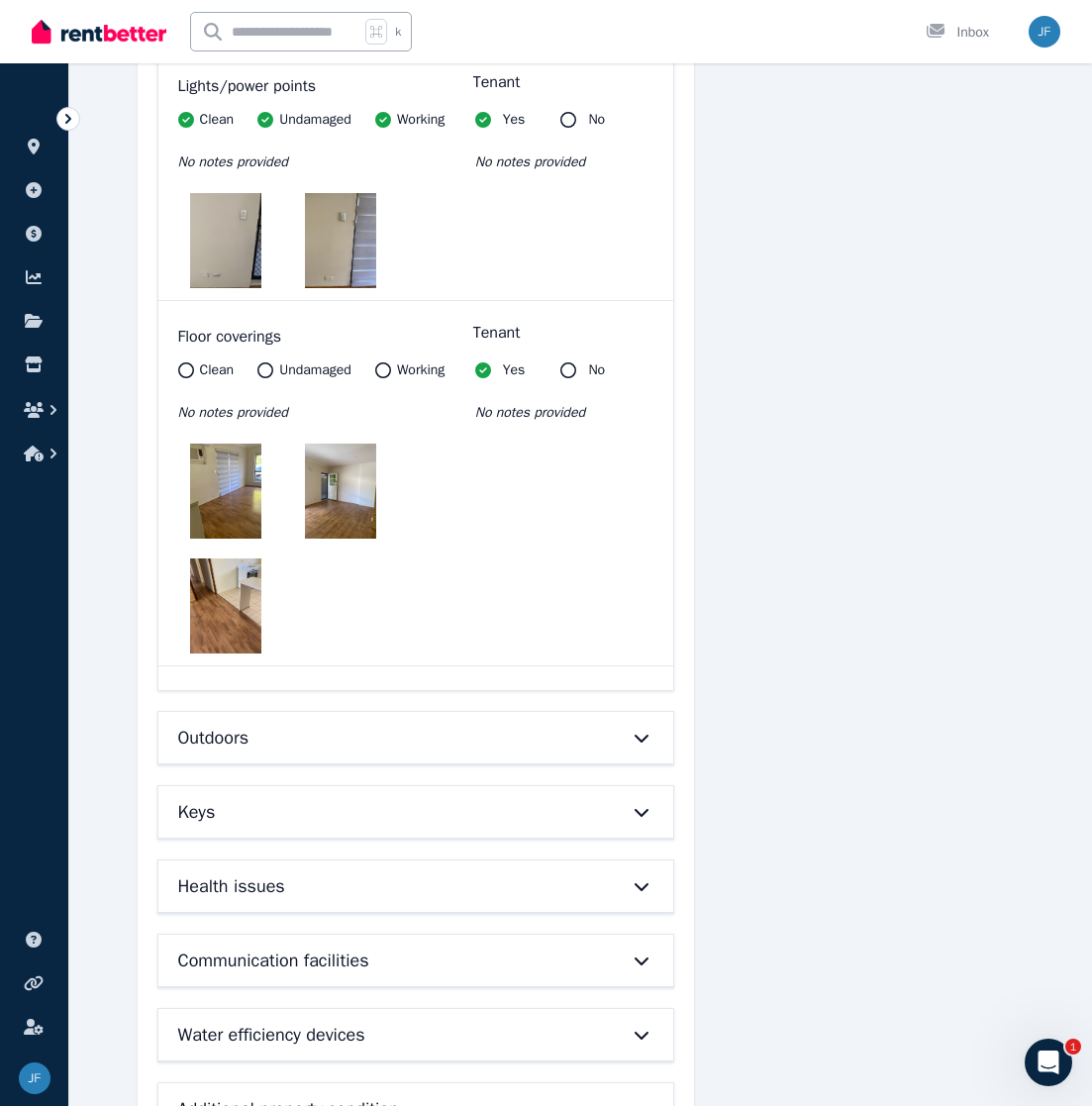 click at bounding box center (632, 738) 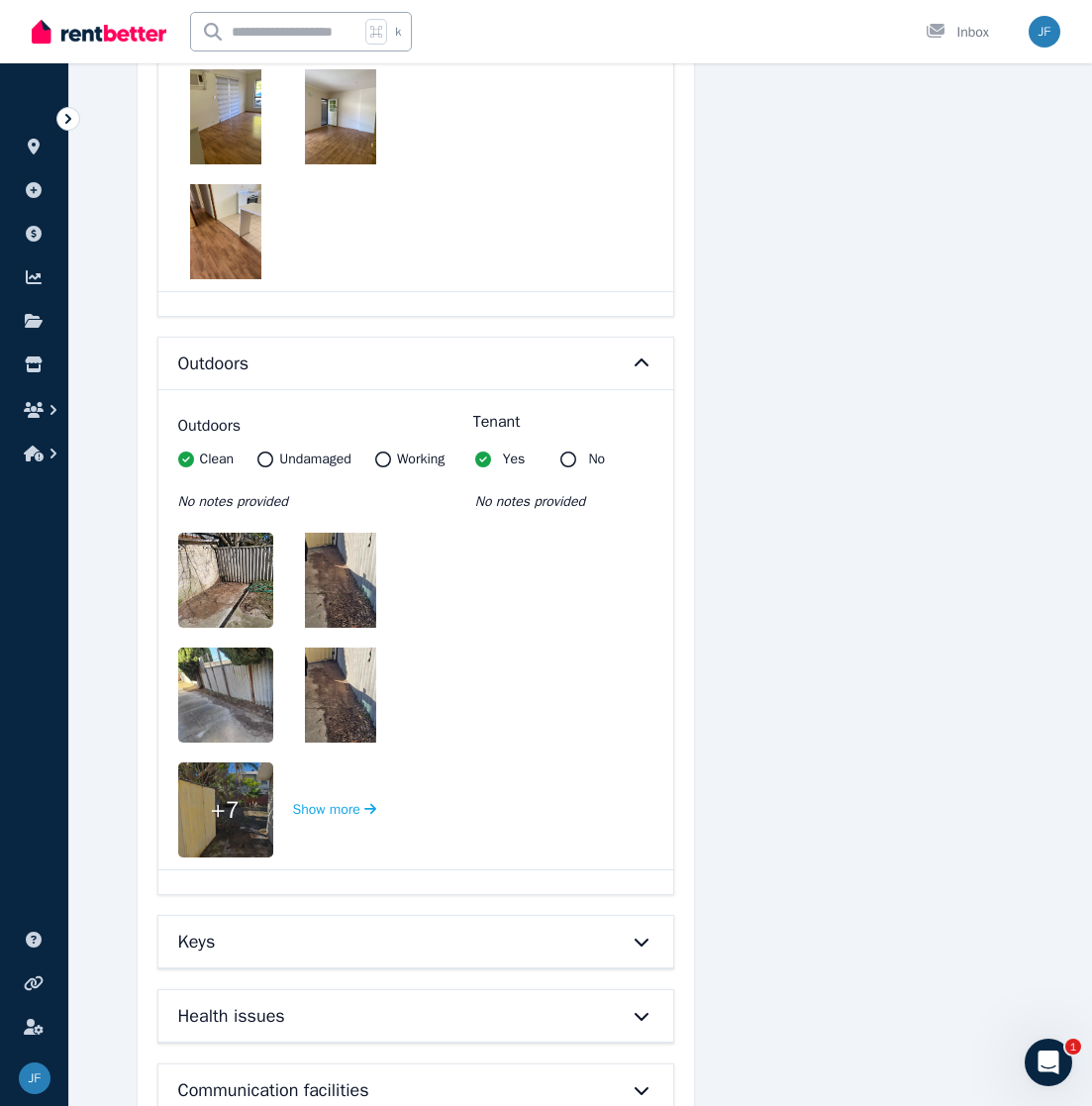 scroll, scrollTop: 18014, scrollLeft: 0, axis: vertical 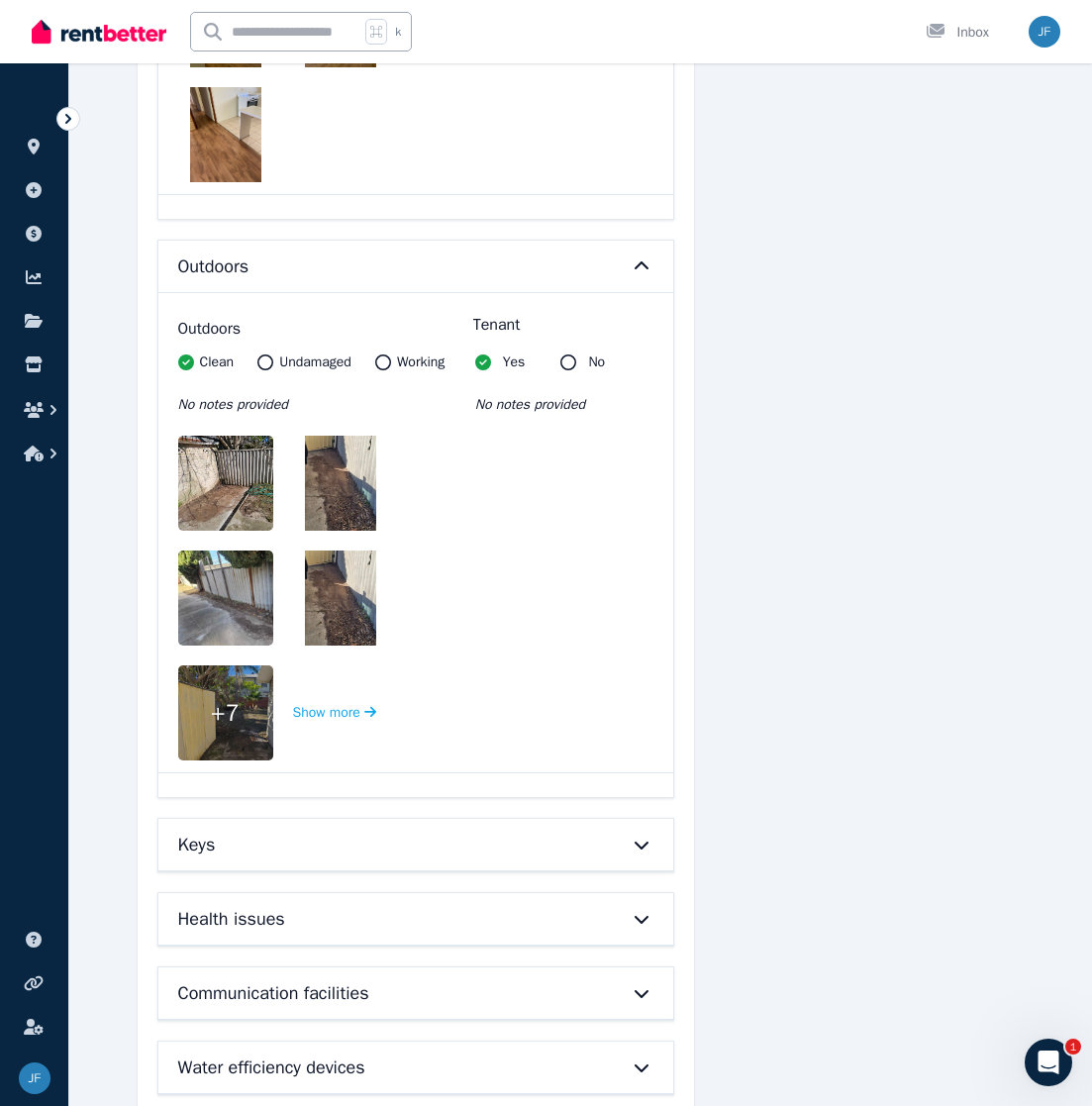click at bounding box center [242, 483] 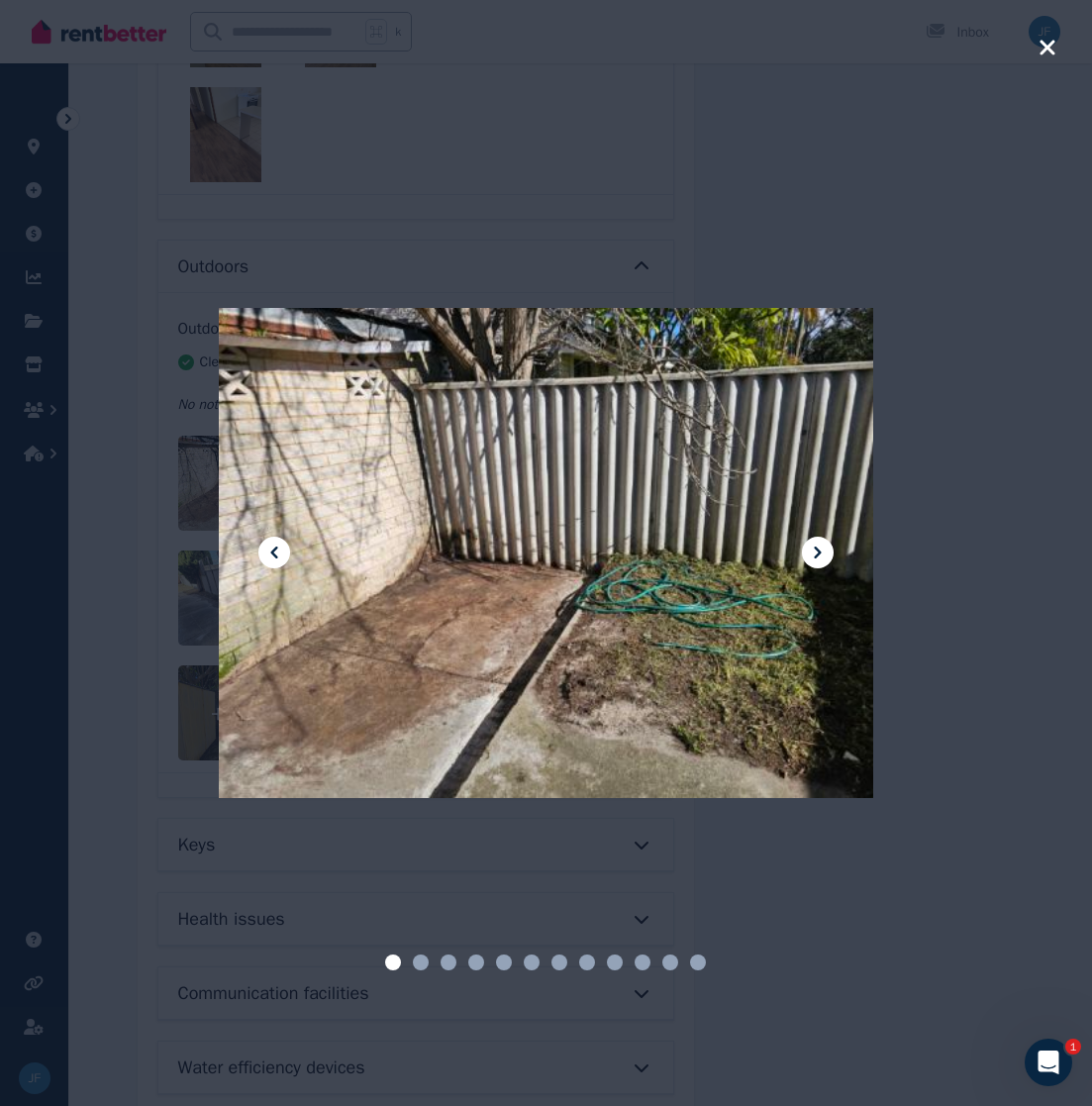 click at bounding box center (818, 553) 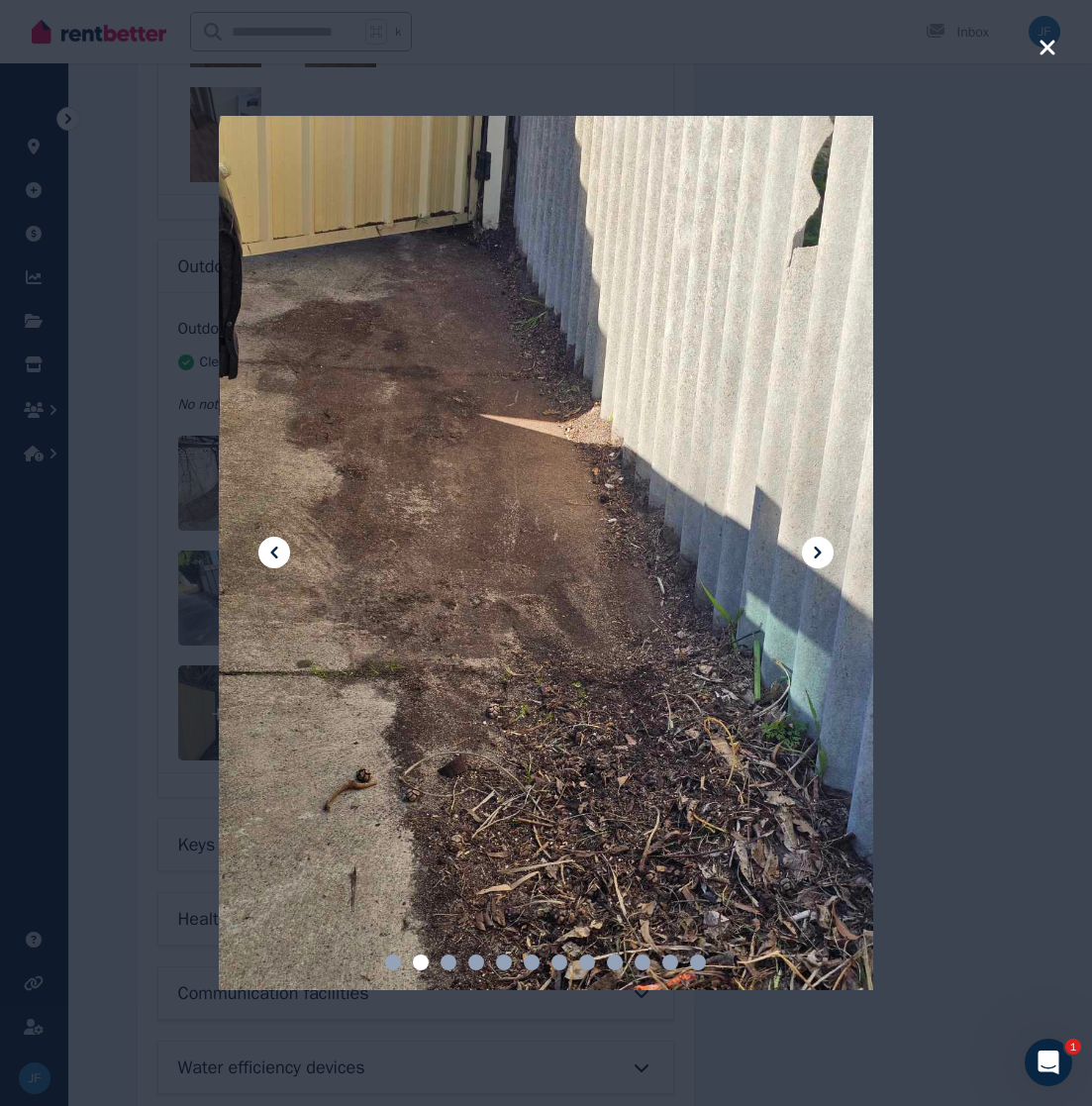click at bounding box center [818, 553] 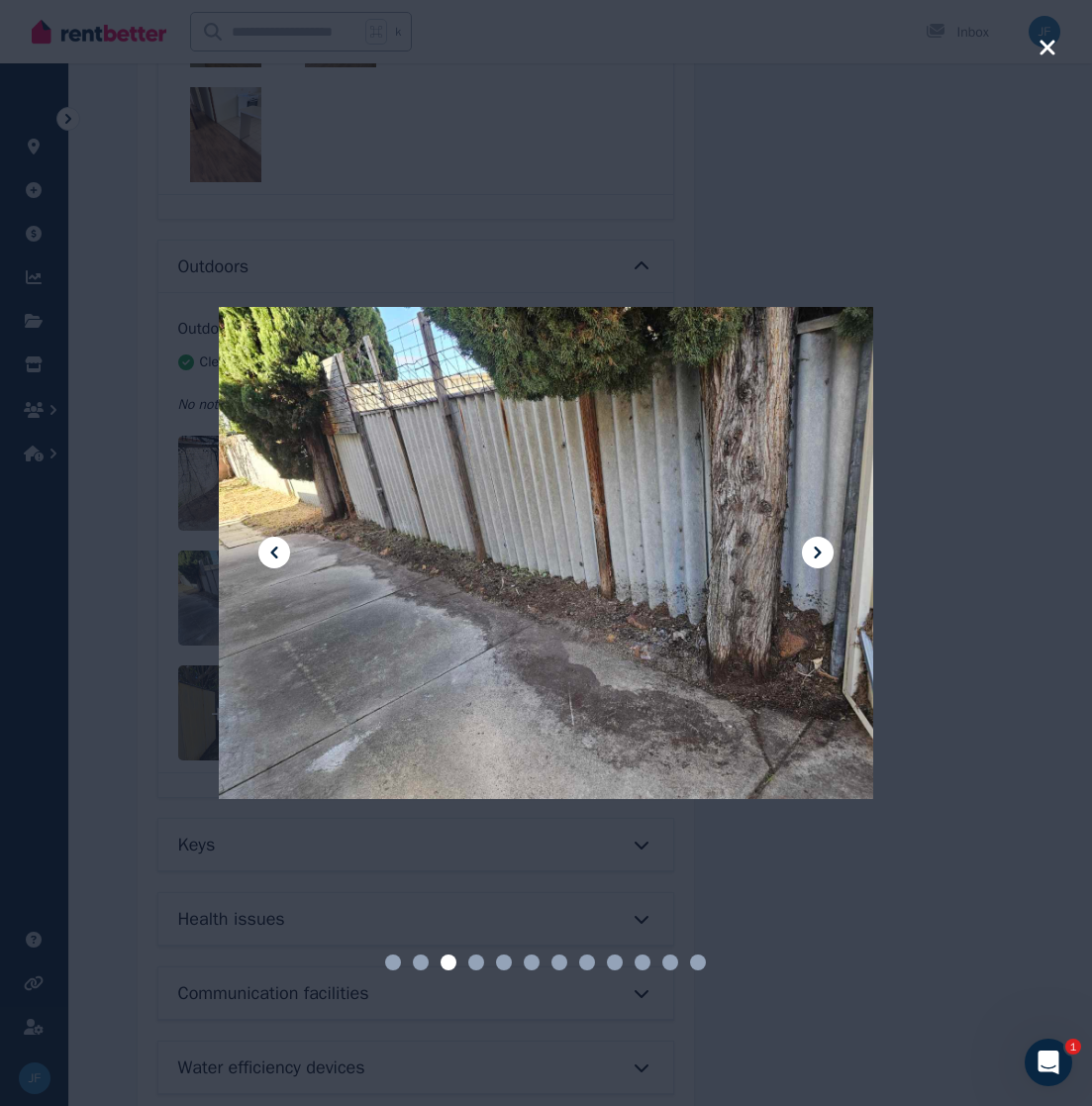 click at bounding box center (818, 553) 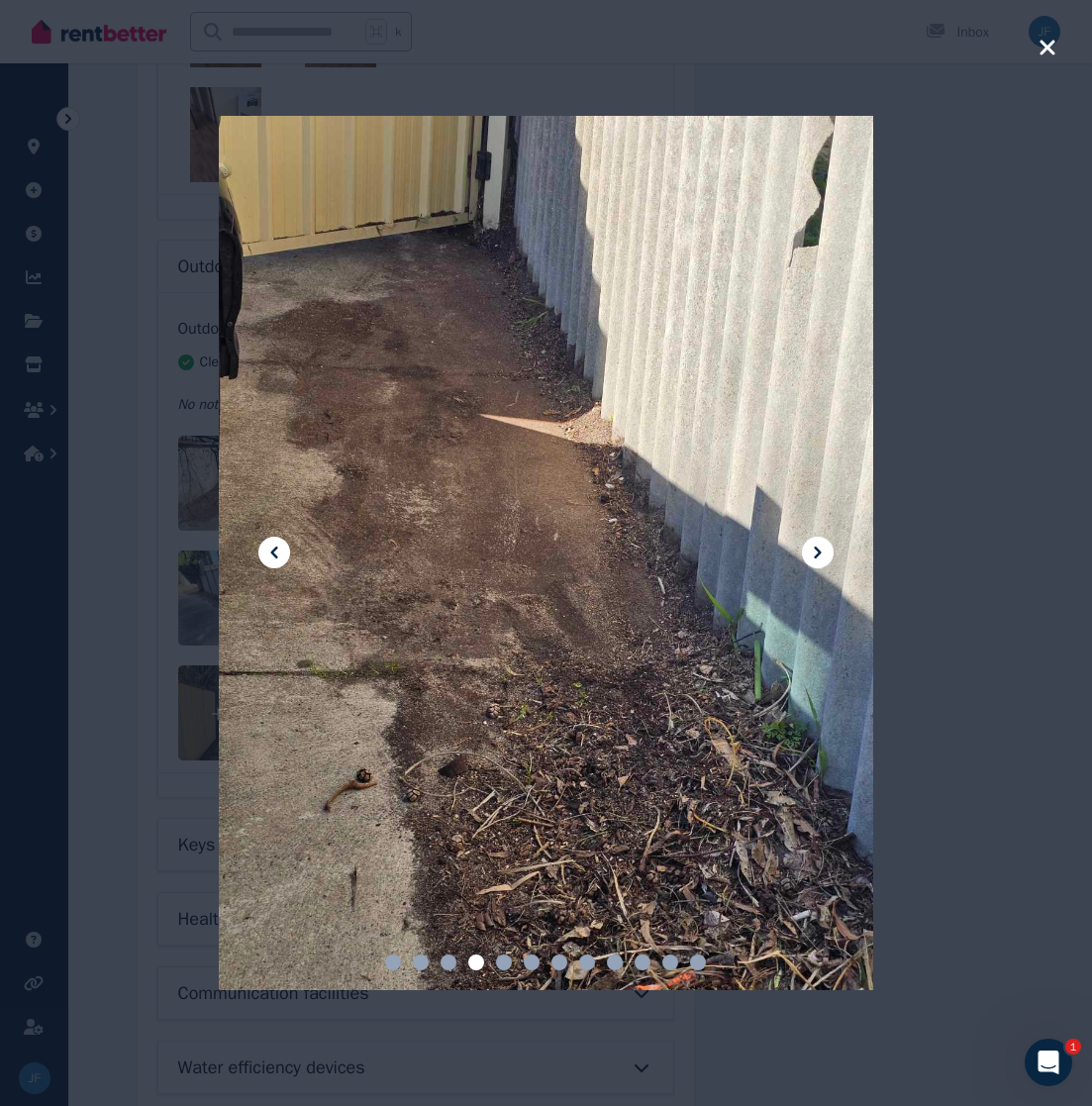 click at bounding box center [818, 553] 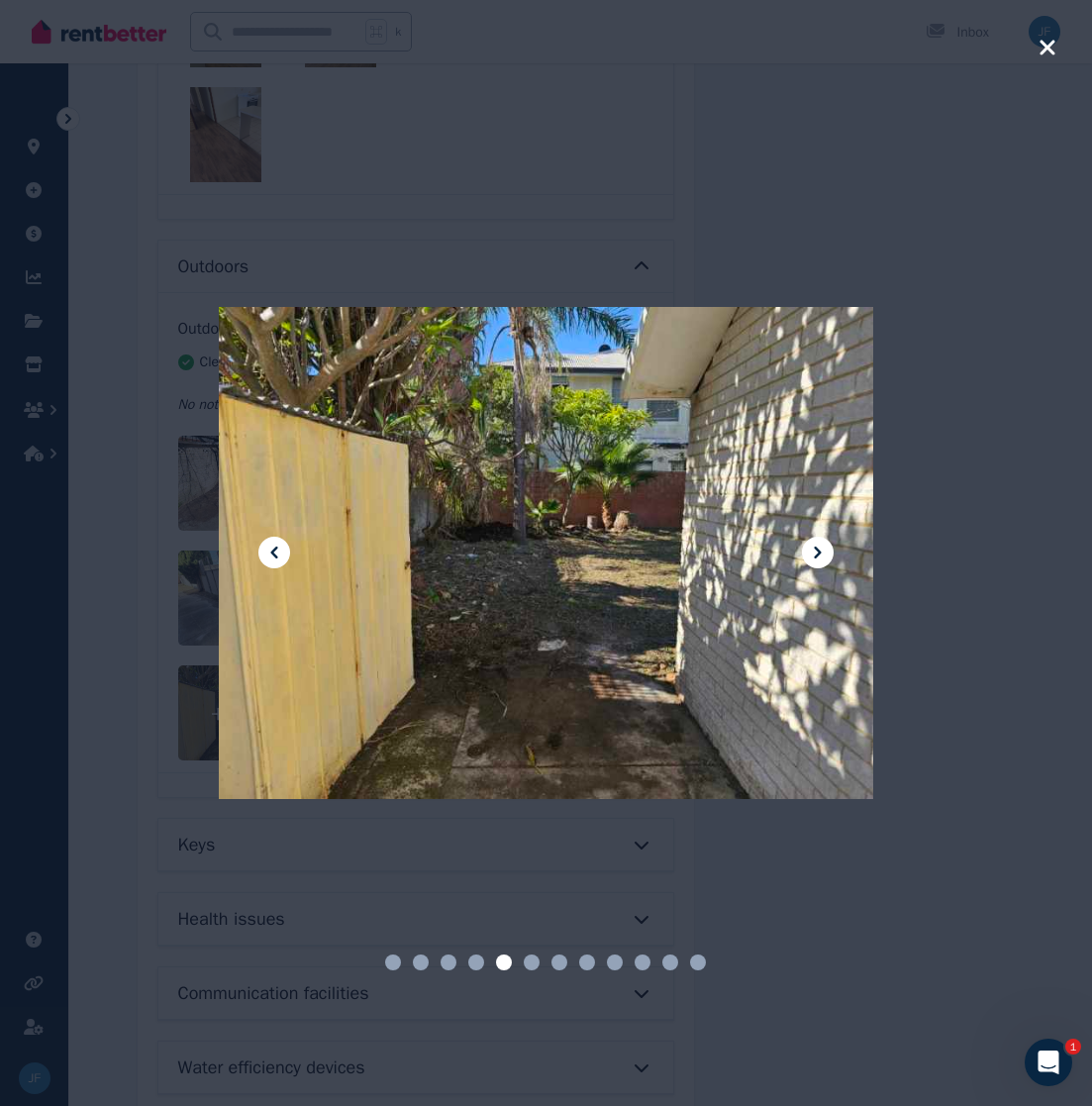 click 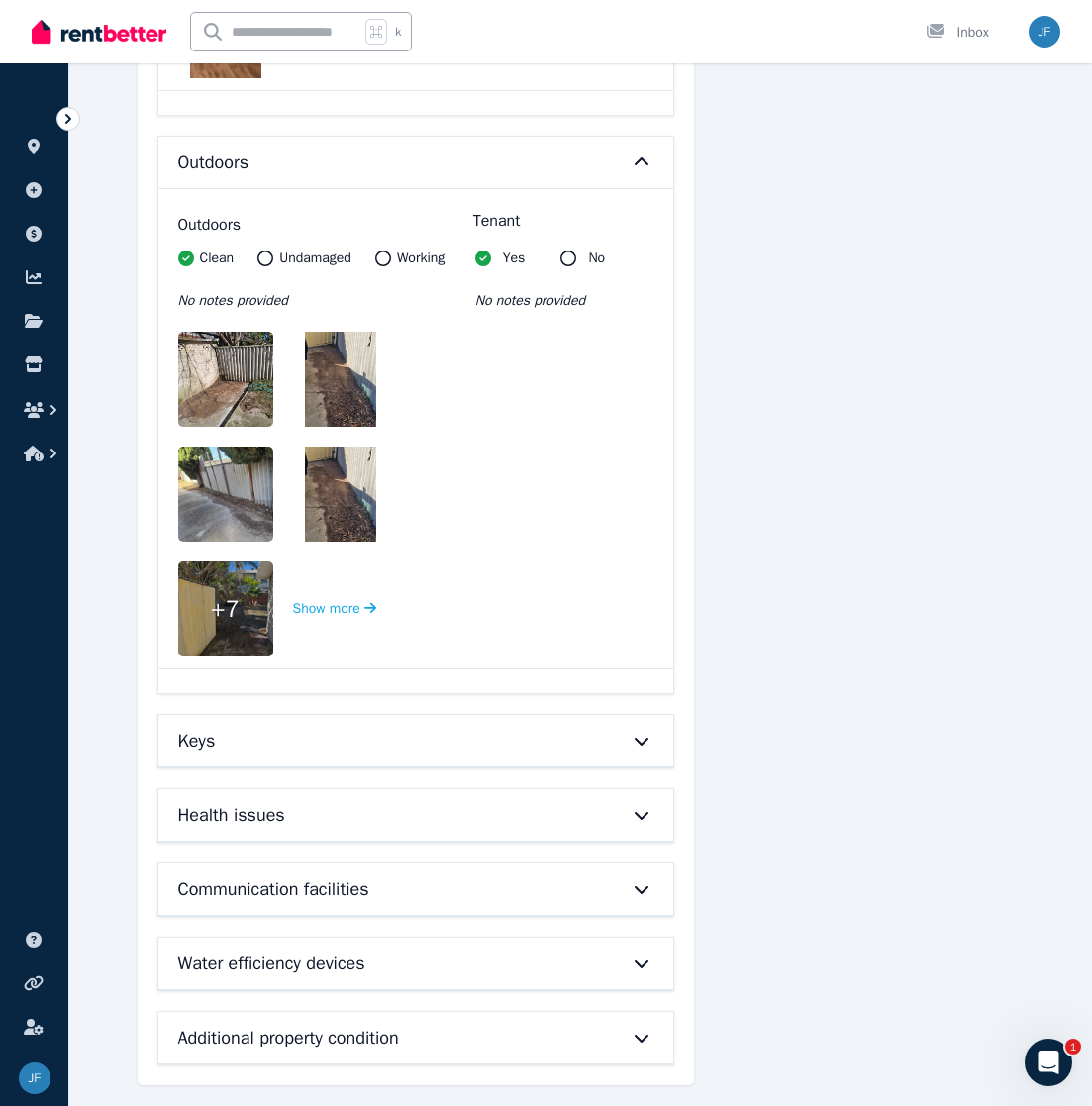 scroll, scrollTop: 18133, scrollLeft: 0, axis: vertical 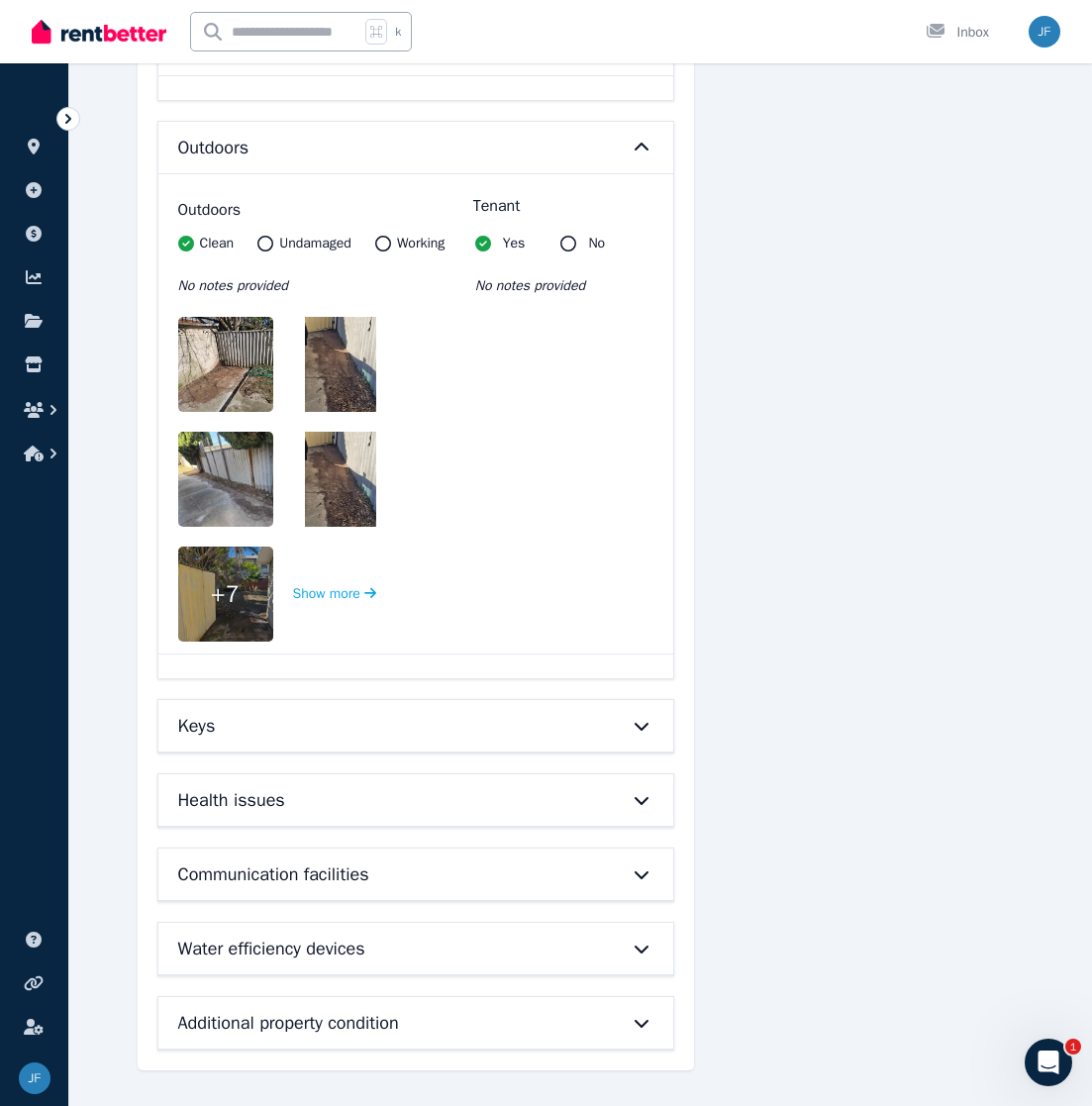 click on "Keys" at bounding box center (388, 726) 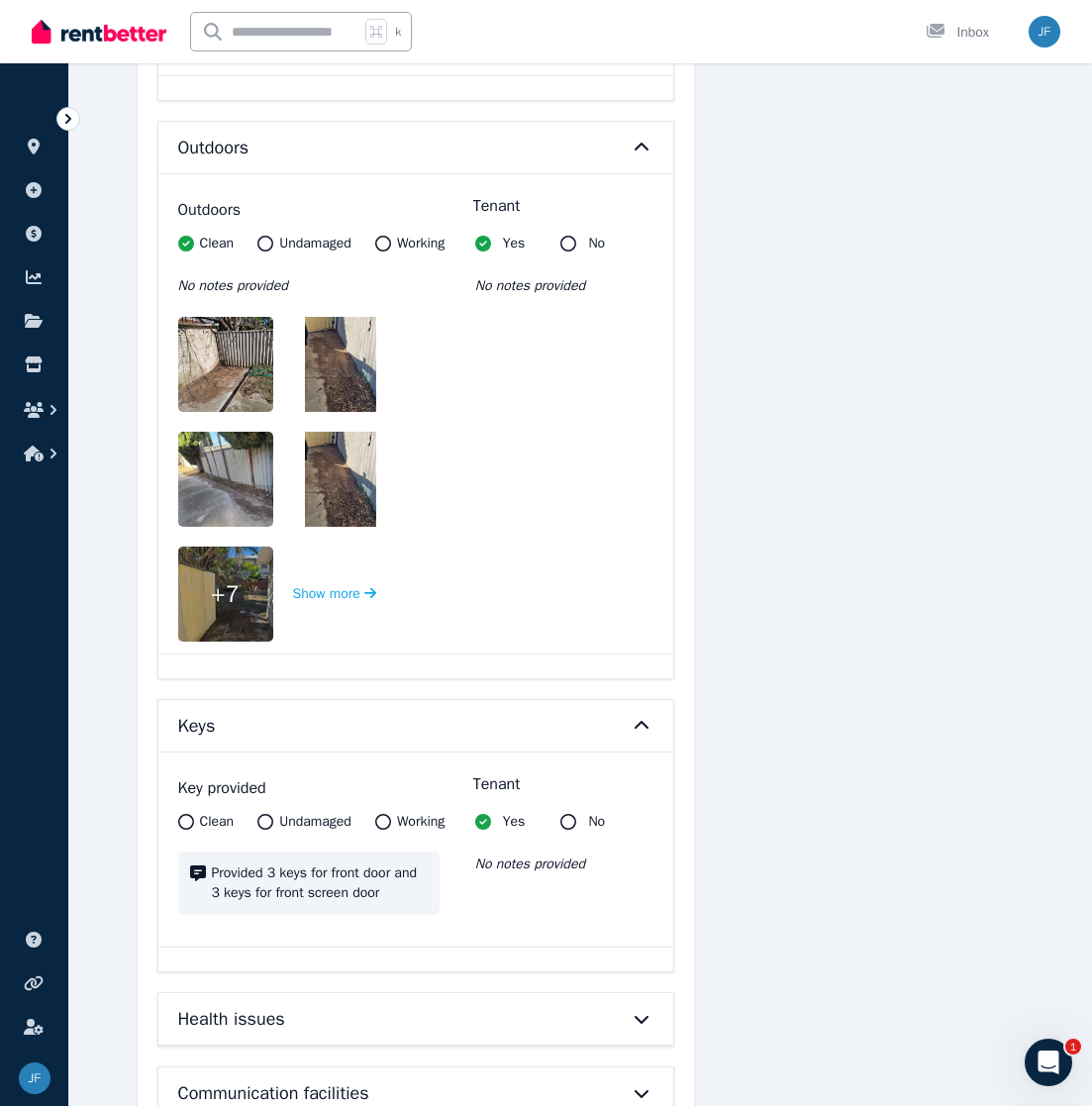 scroll, scrollTop: 18351, scrollLeft: 0, axis: vertical 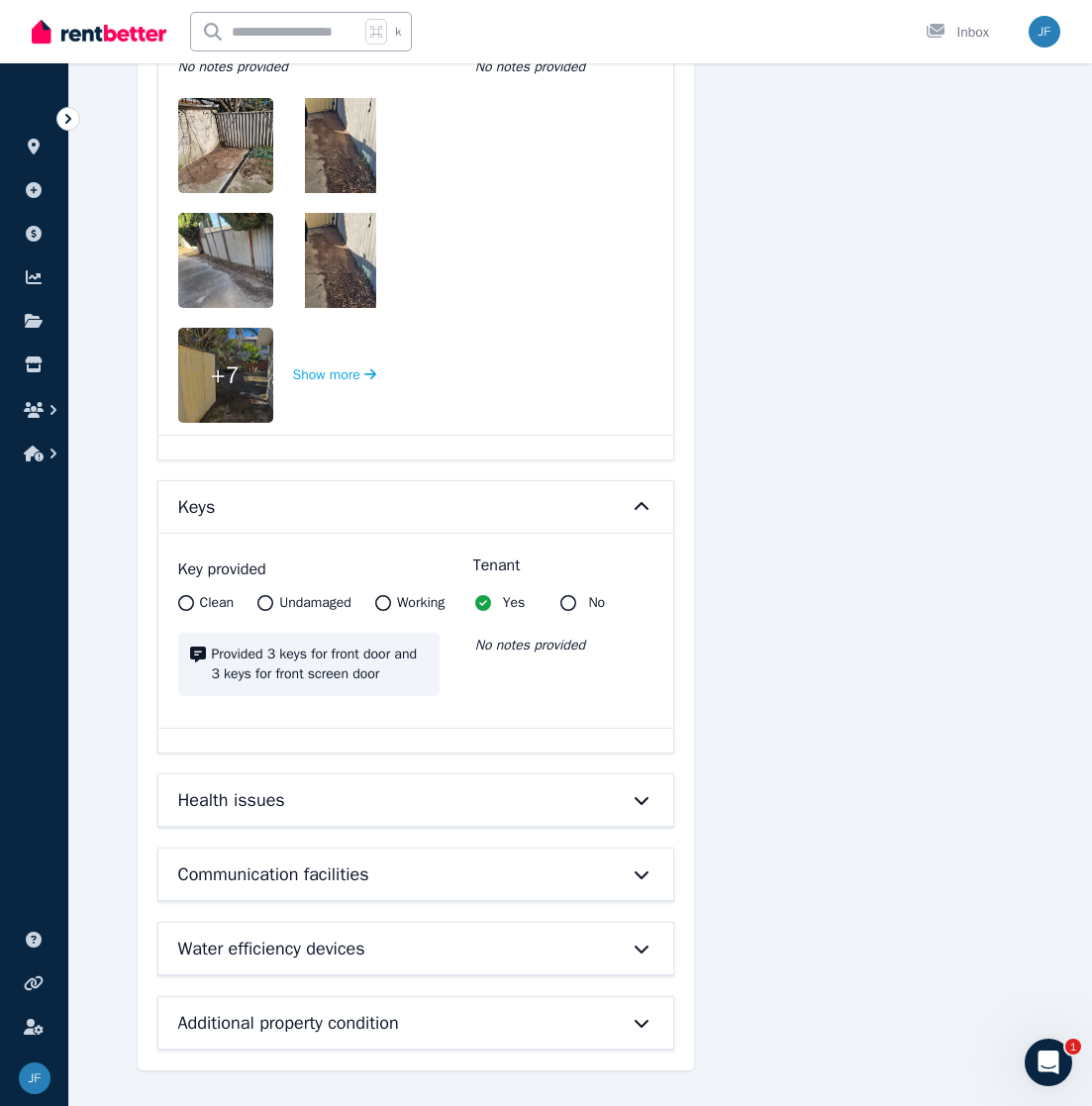 click on "Health issues" at bounding box center [388, 800] 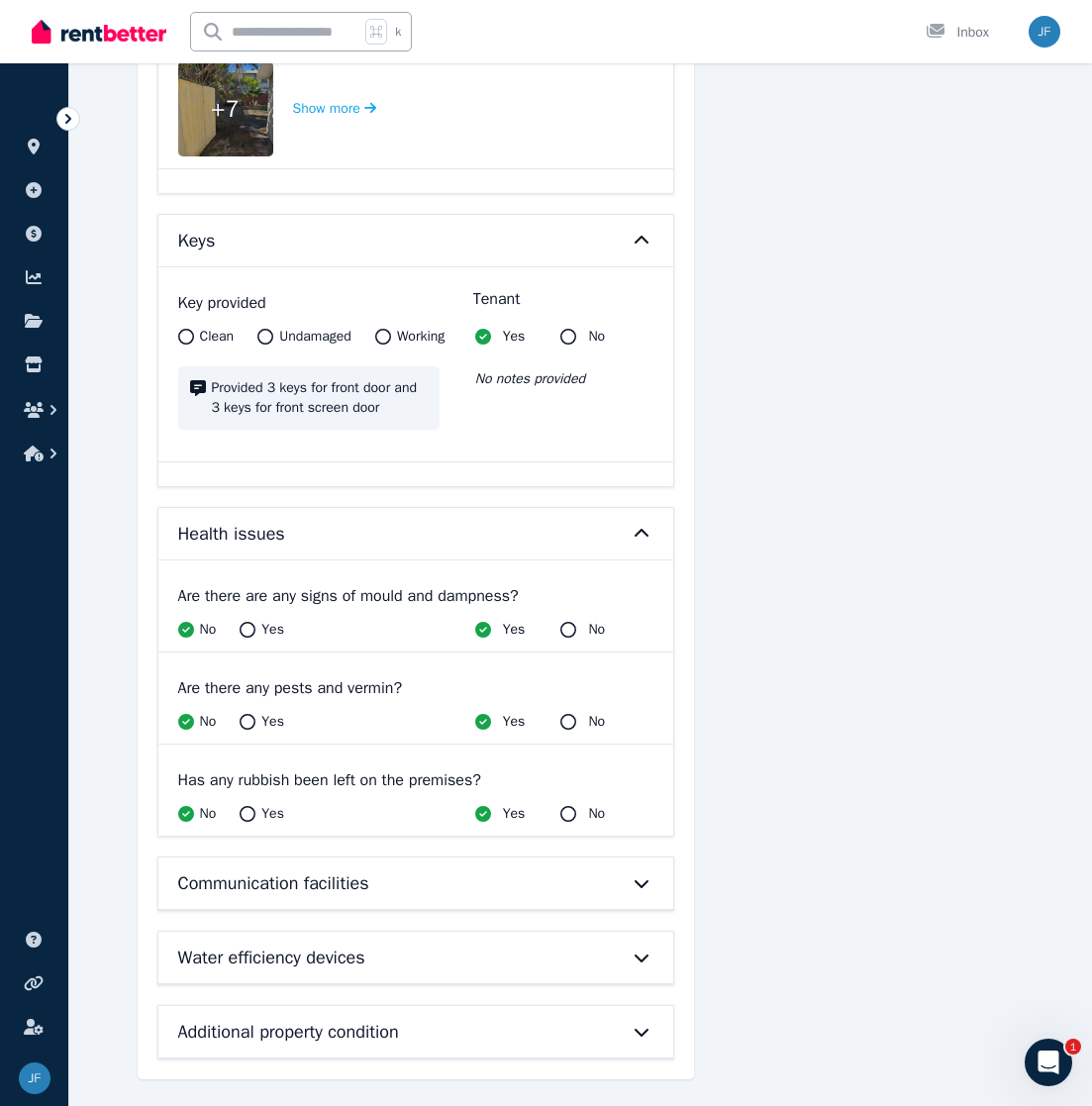 scroll, scrollTop: 18627, scrollLeft: 0, axis: vertical 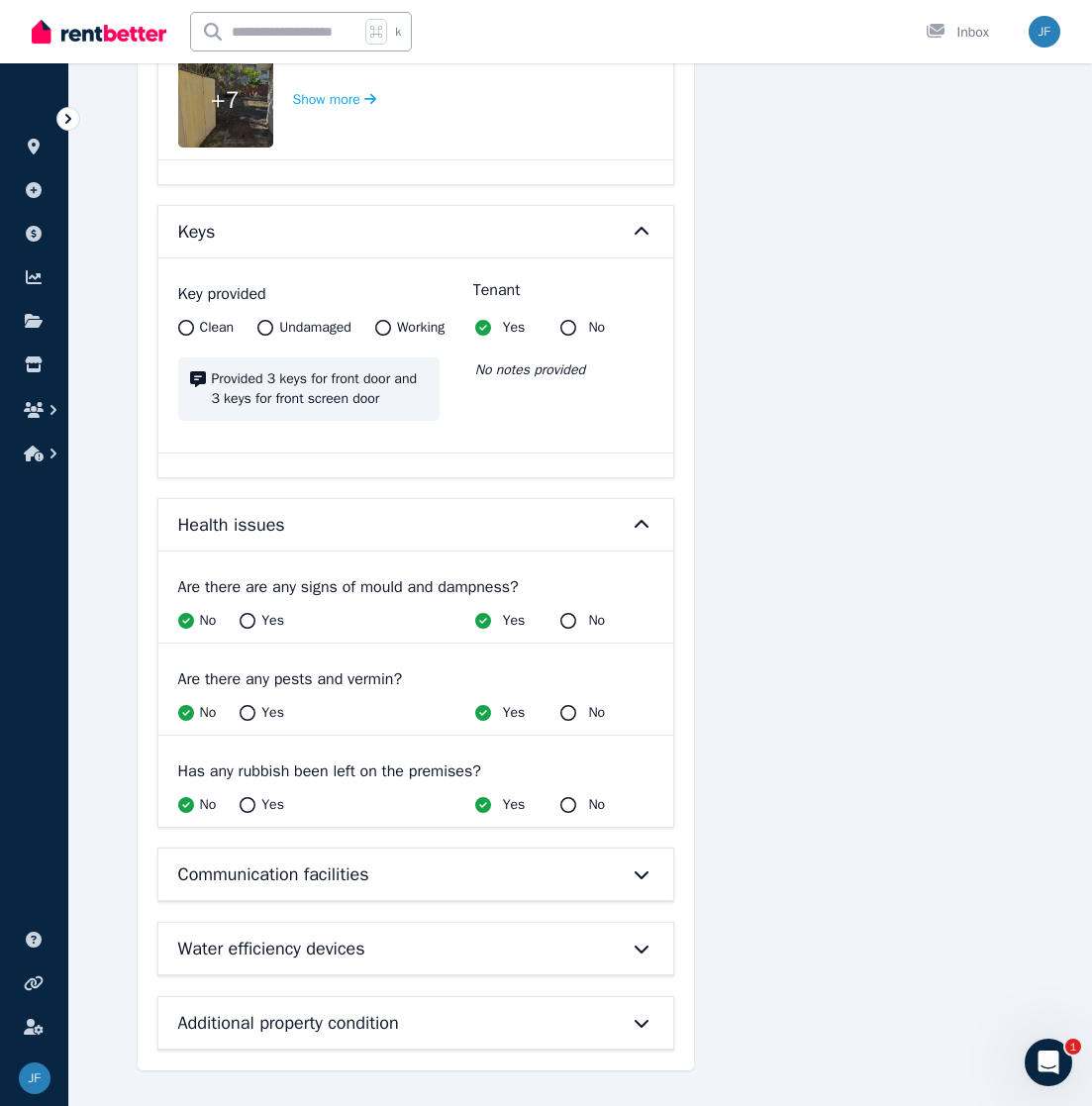 click on "Communication facilities" at bounding box center (416, 874) 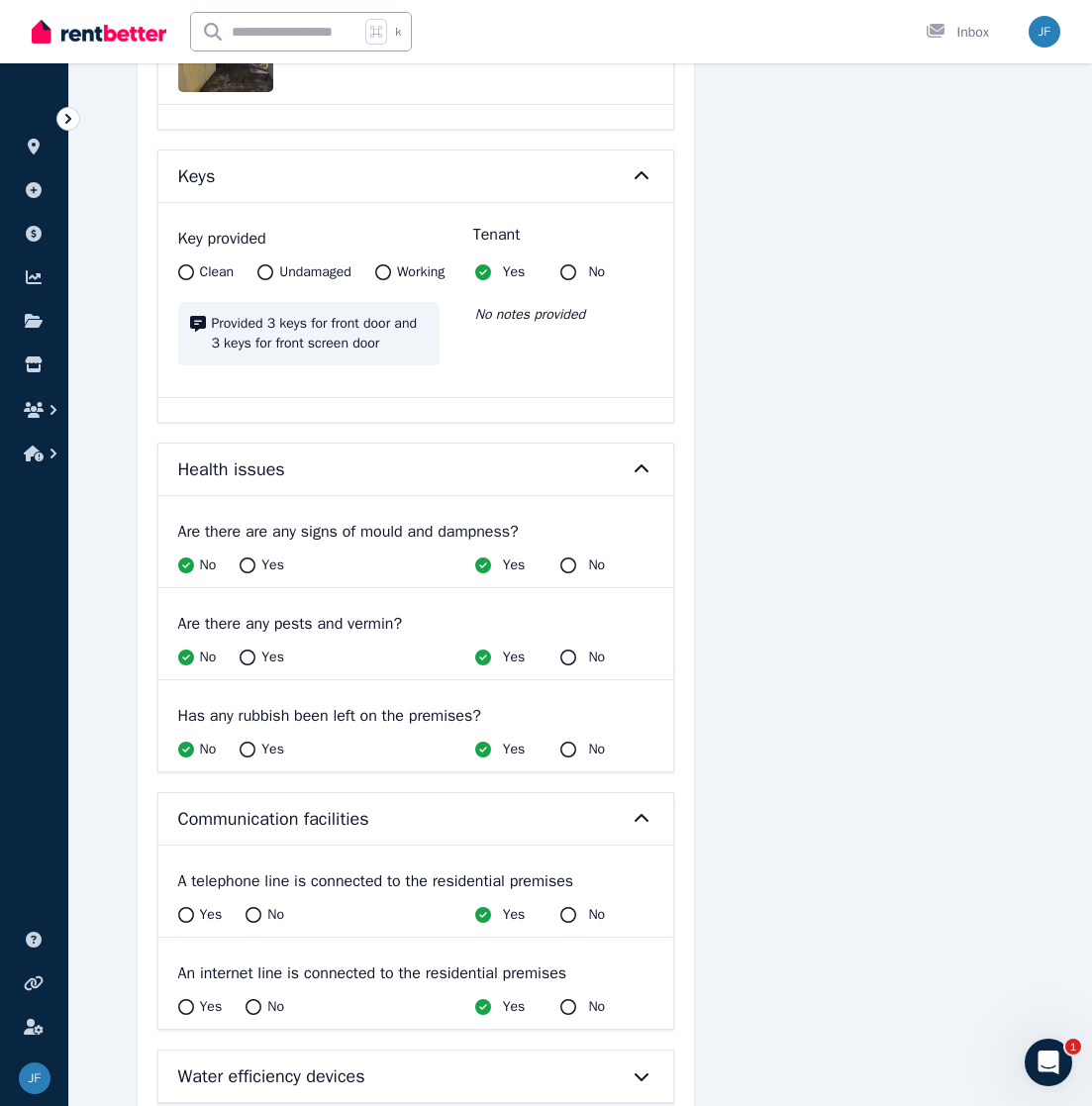 scroll, scrollTop: 18810, scrollLeft: 0, axis: vertical 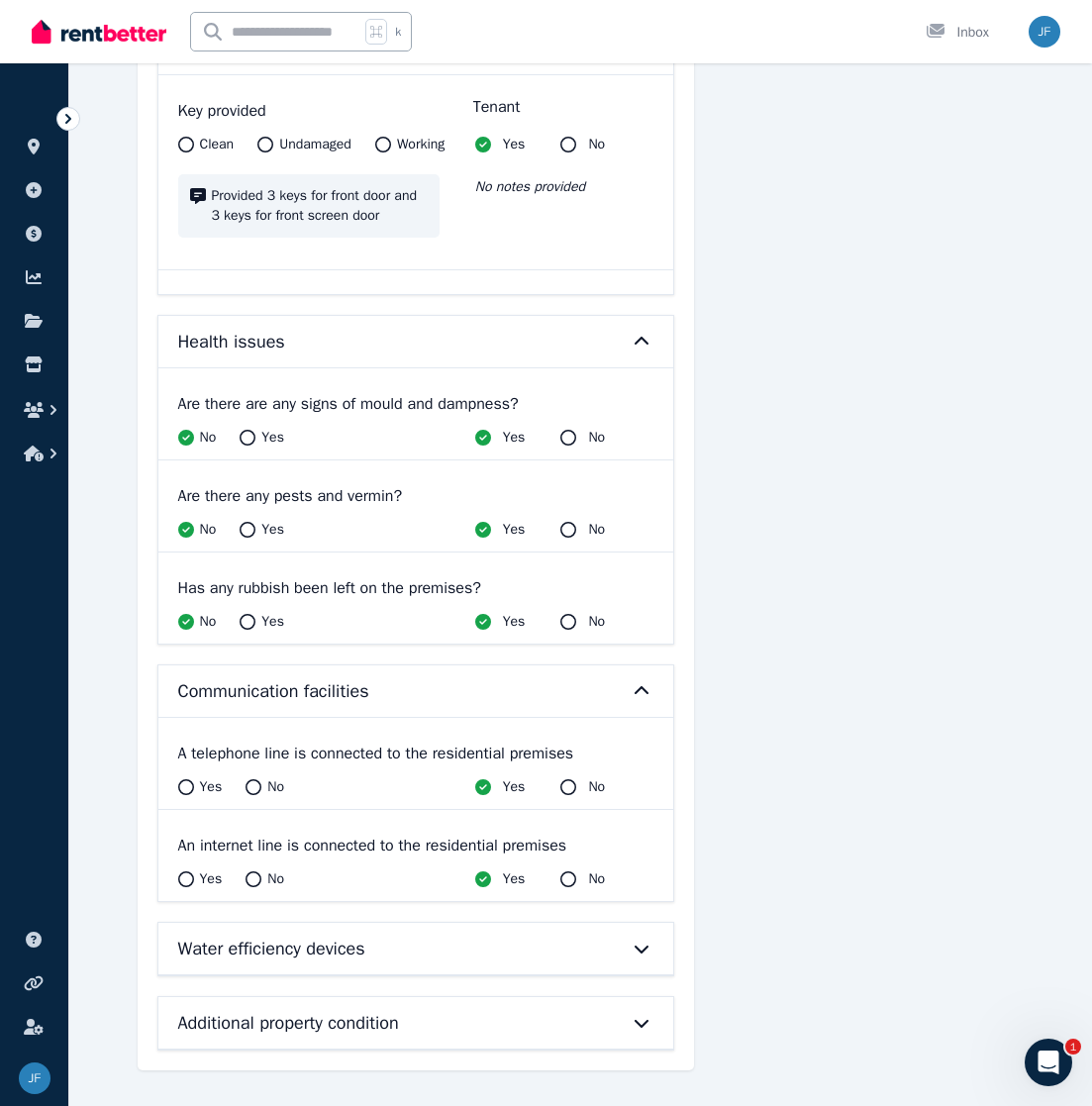click on "Water efficiency devices" at bounding box center [416, 949] 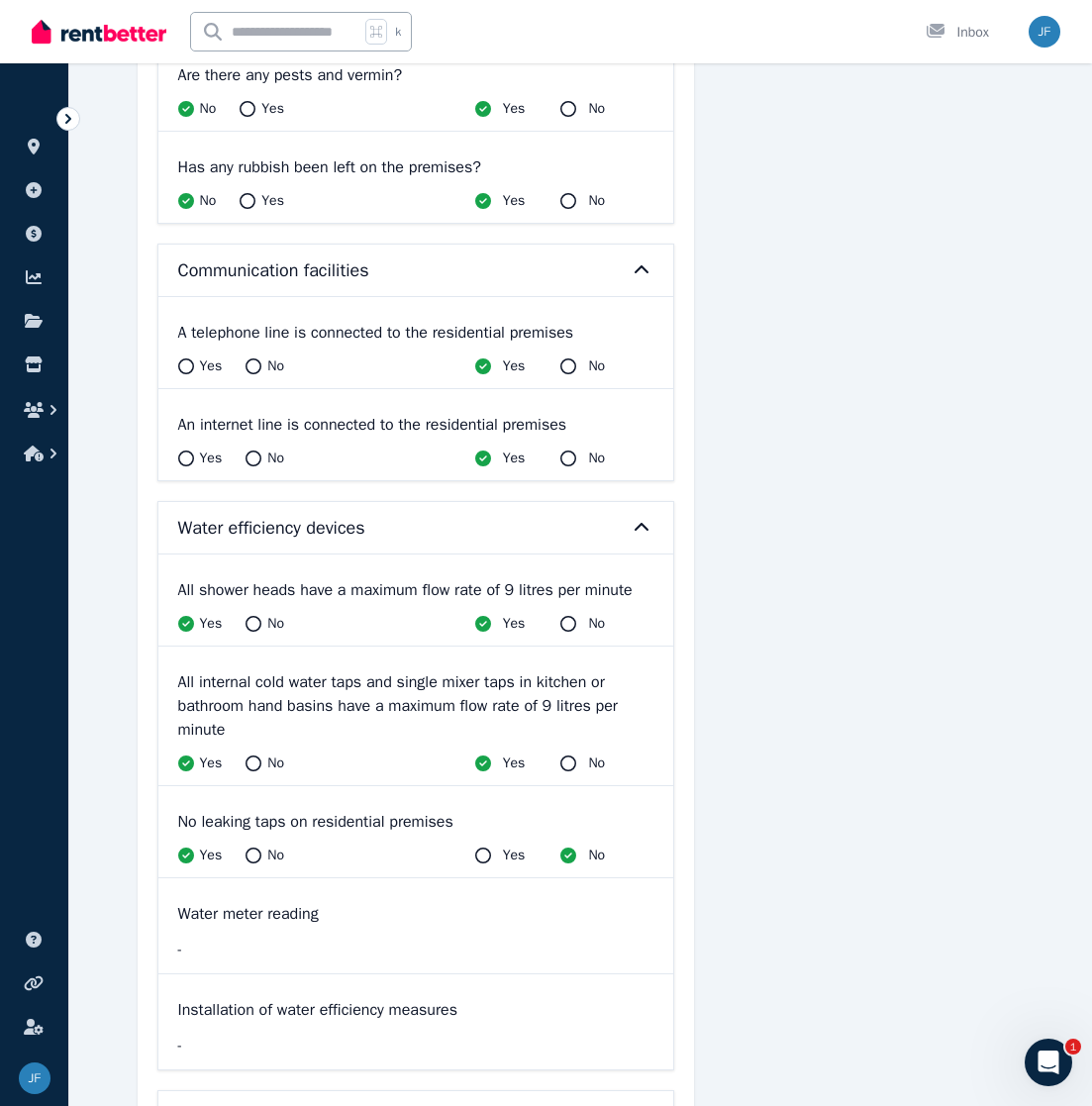 scroll, scrollTop: 19349, scrollLeft: 0, axis: vertical 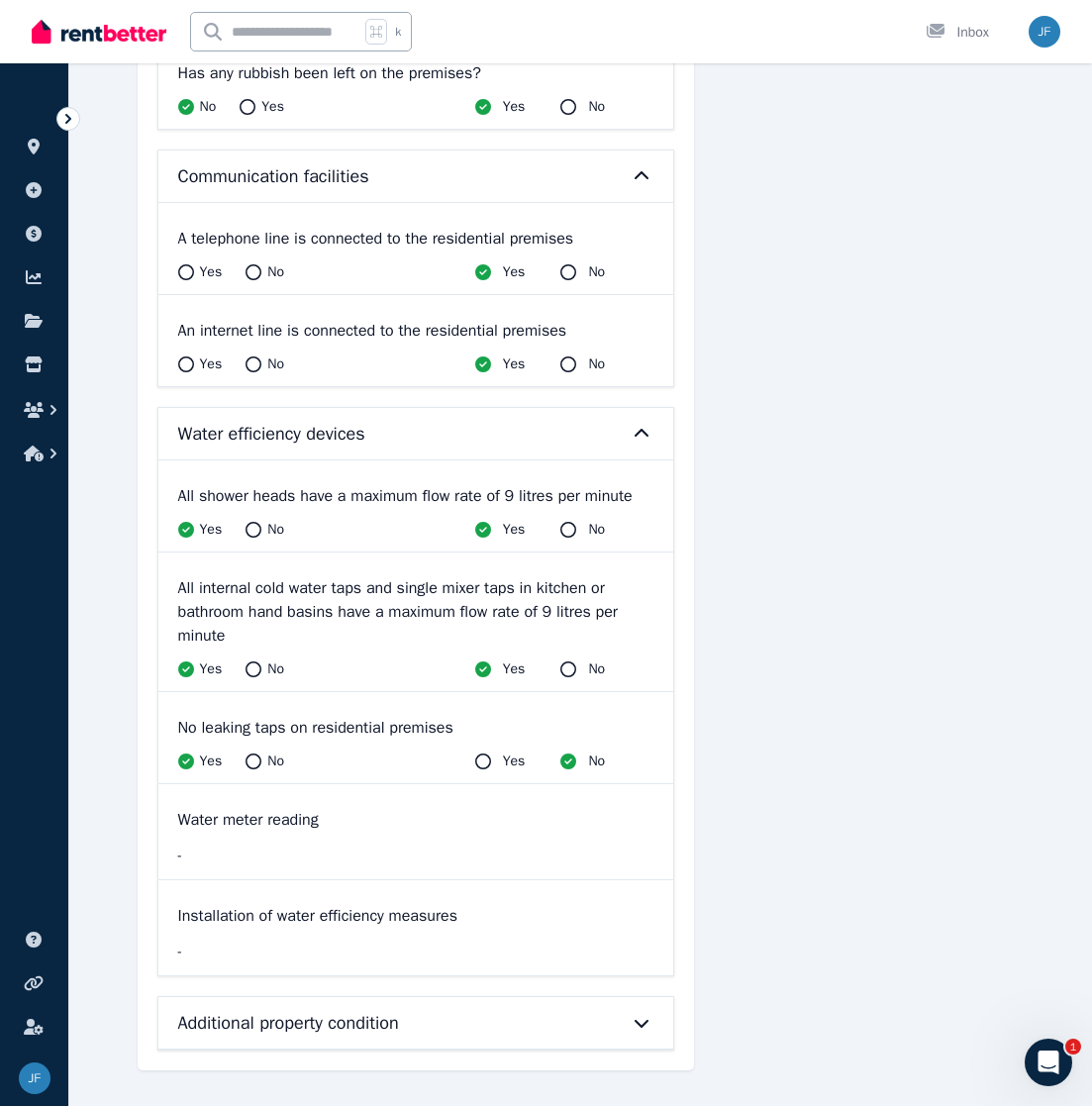 click on "No leaking taps on residential premises" at bounding box center (416, 728) 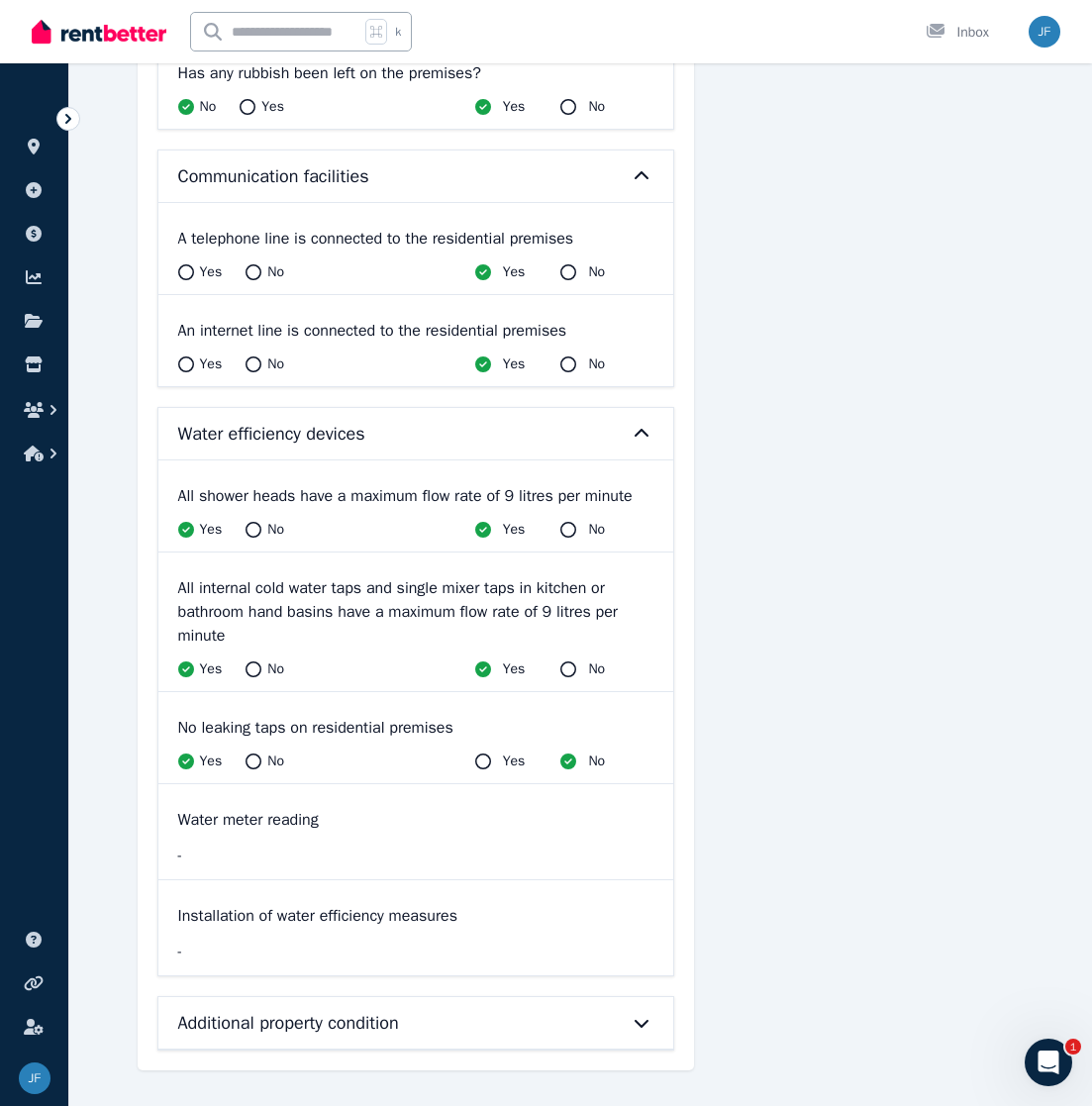 click on "No leaking taps on residential premises" at bounding box center [416, 728] 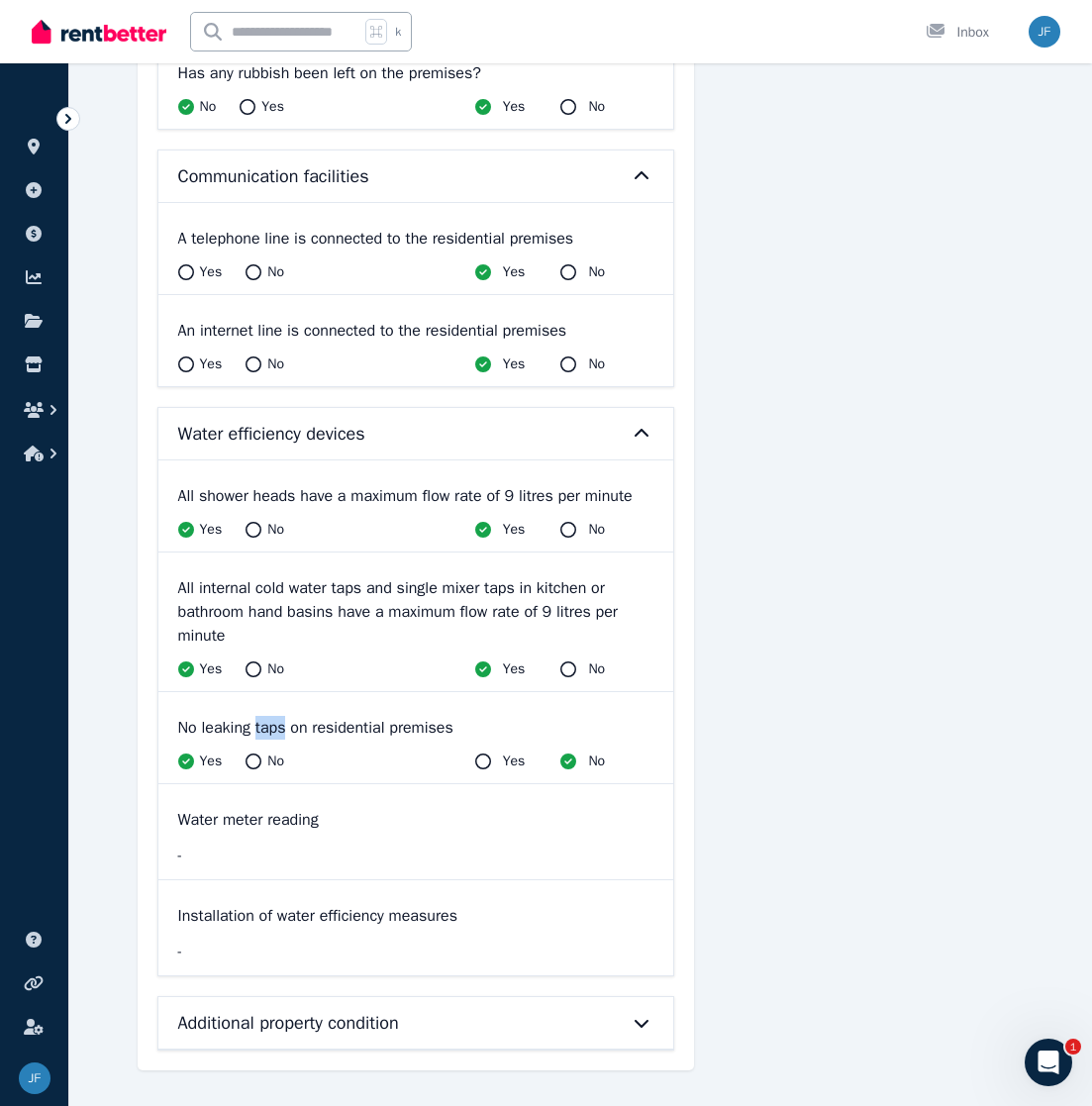 click on "No leaking taps on residential premises" at bounding box center (416, 728) 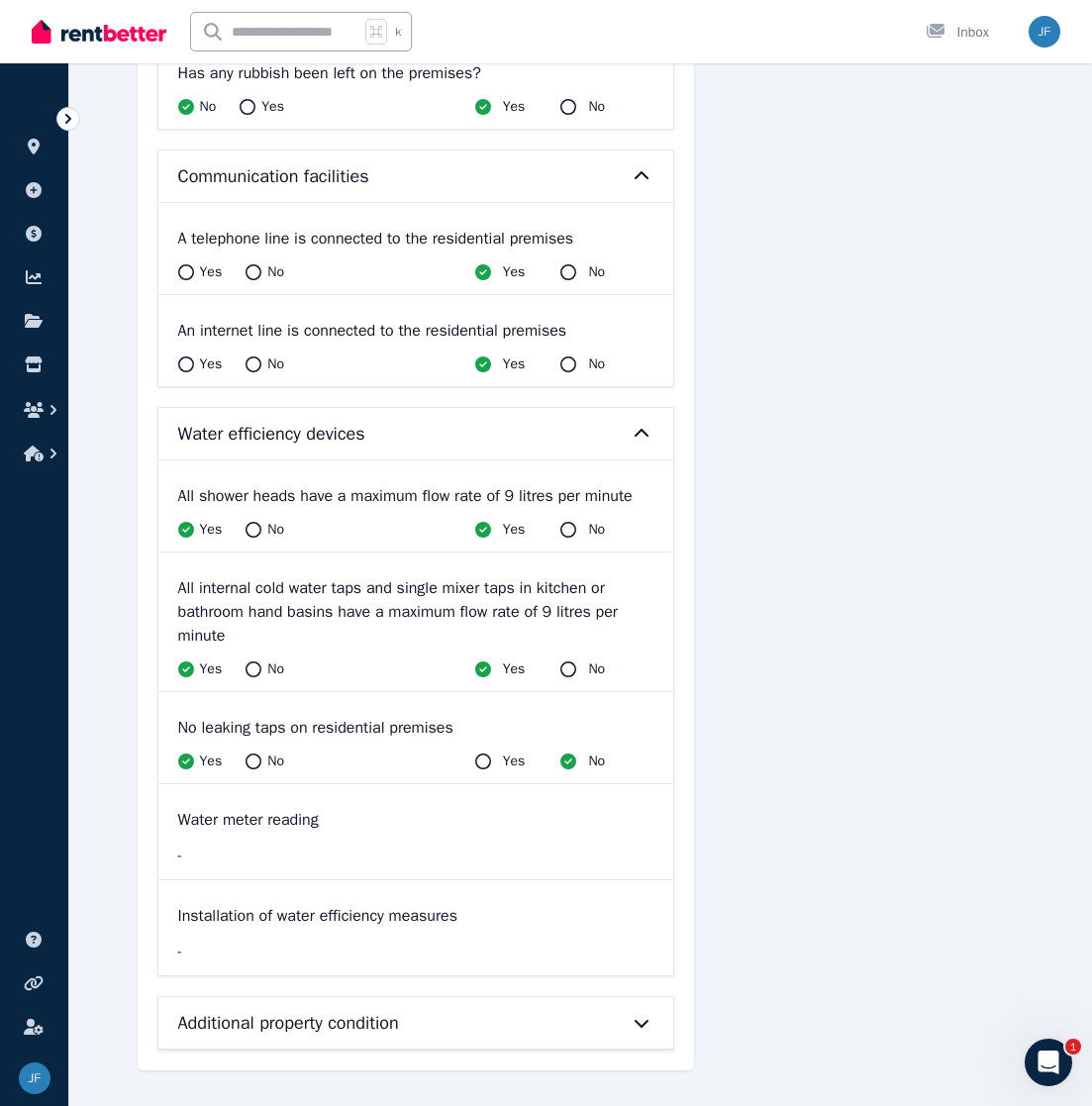 click on "Additional property condition" at bounding box center (388, 1023) 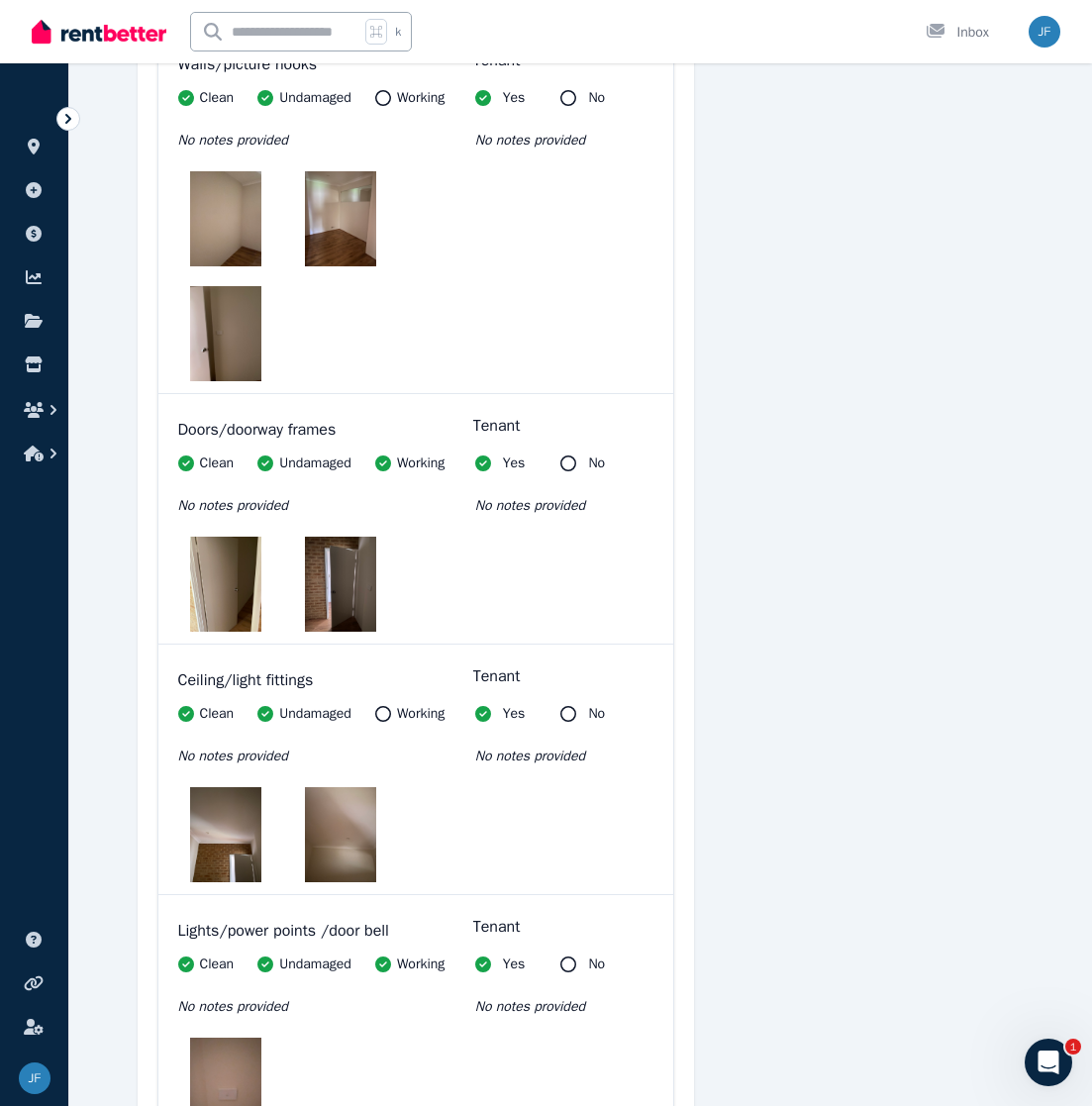 scroll, scrollTop: 7595, scrollLeft: 0, axis: vertical 